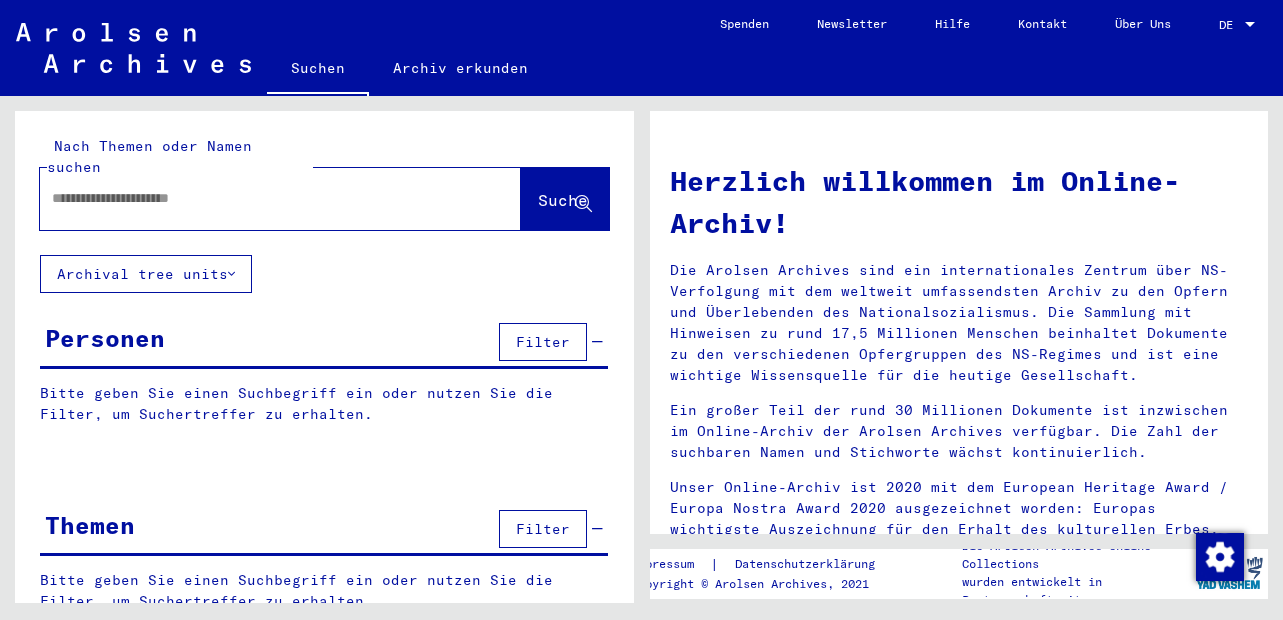 scroll, scrollTop: 0, scrollLeft: 0, axis: both 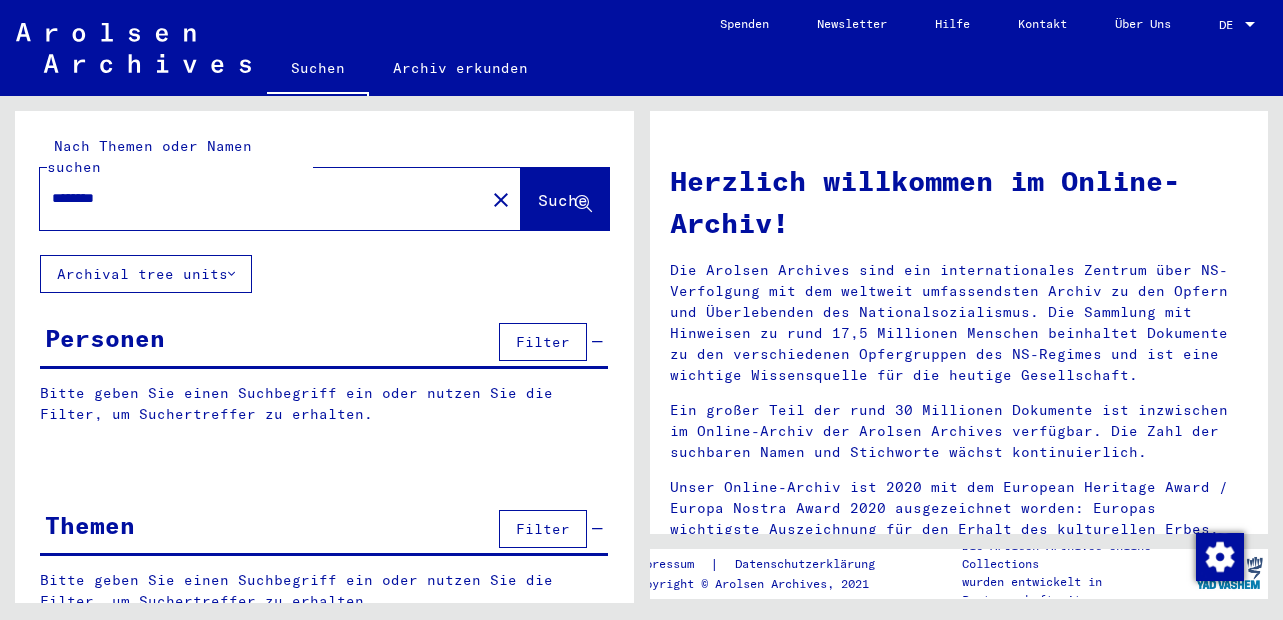 type on "********" 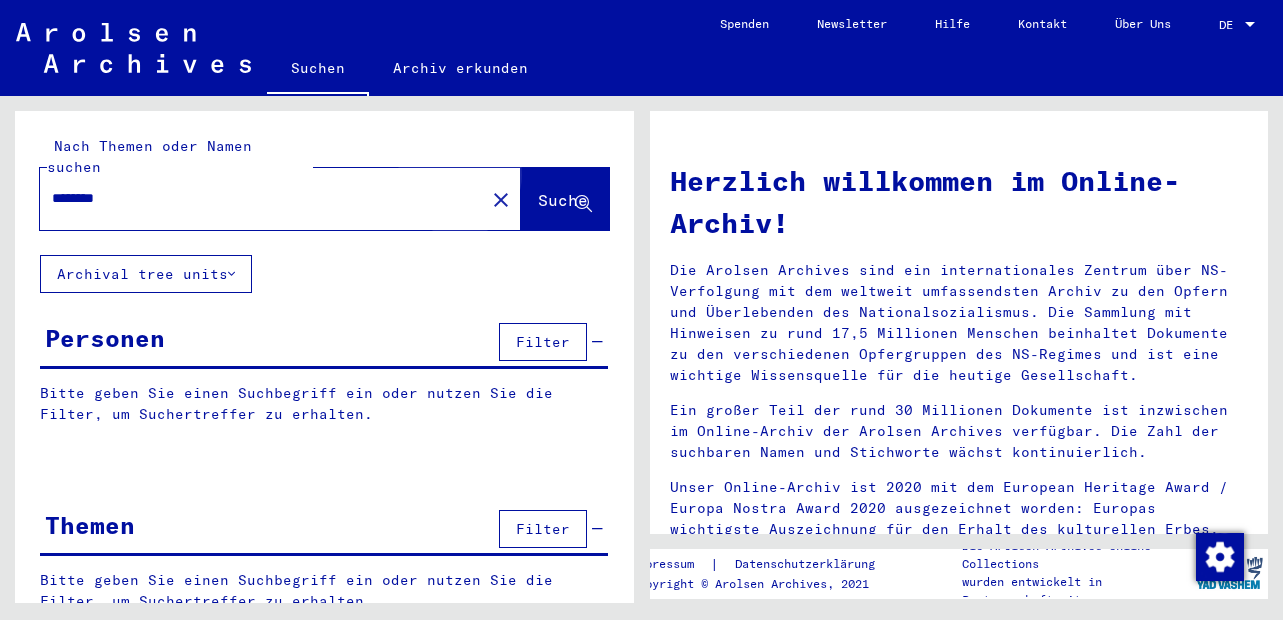 click on "Suche" 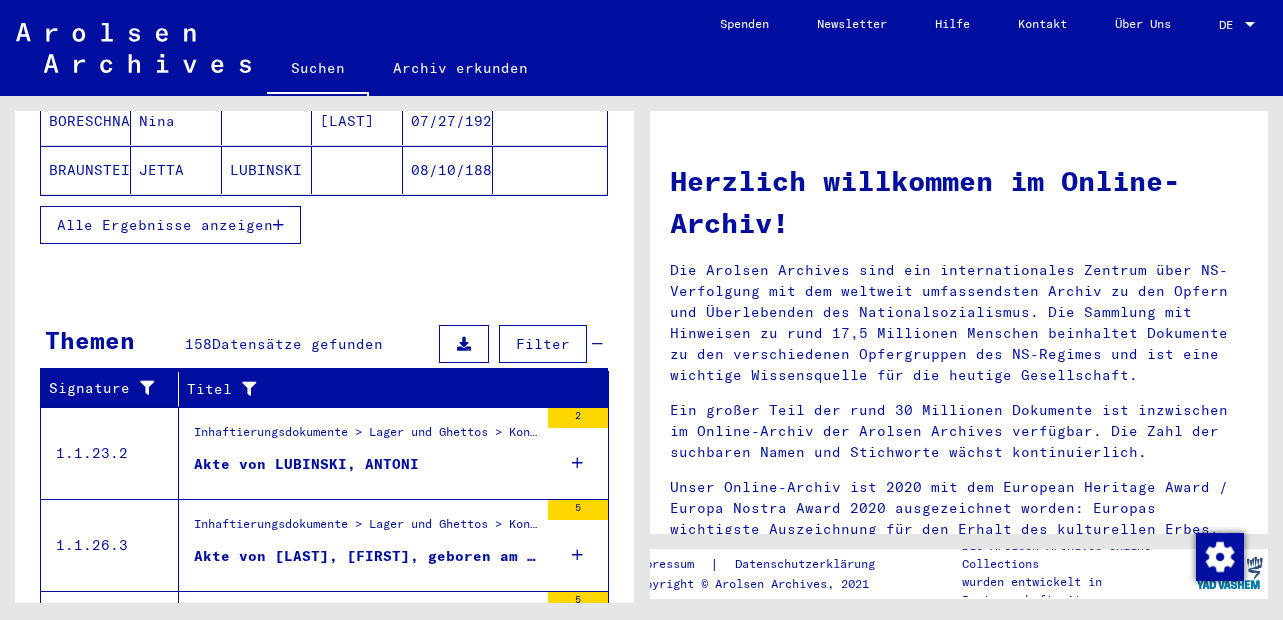 scroll, scrollTop: 480, scrollLeft: 0, axis: vertical 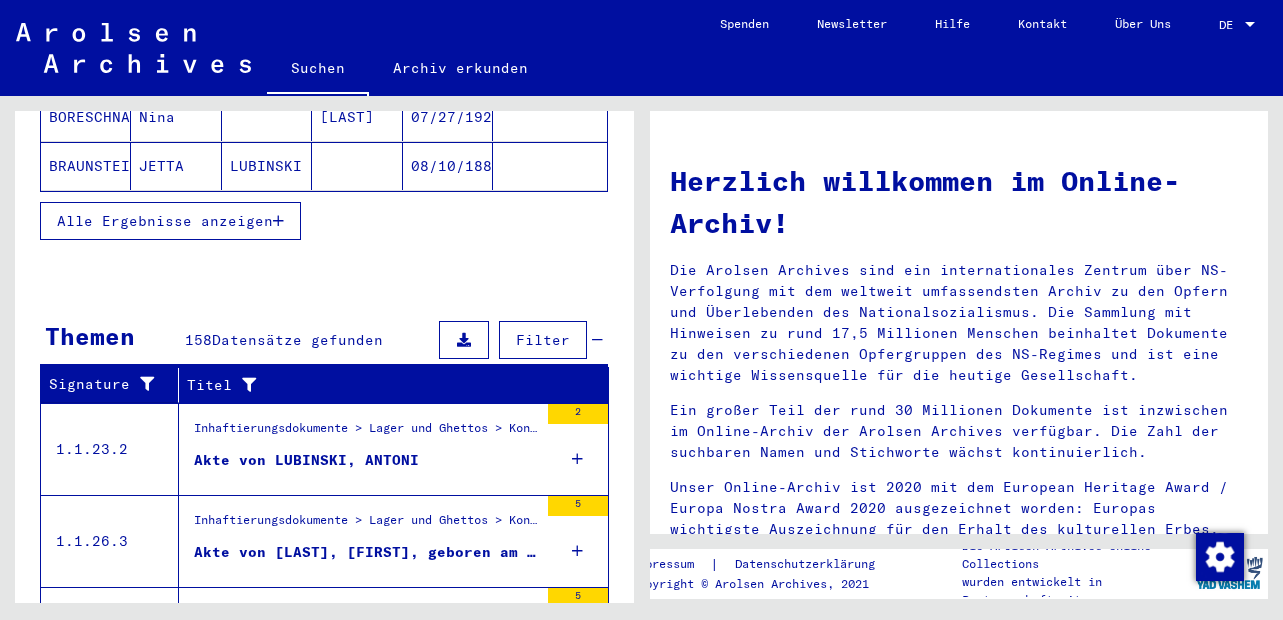 click on "Akte von LUBINSKI, ANTONI" at bounding box center (306, 460) 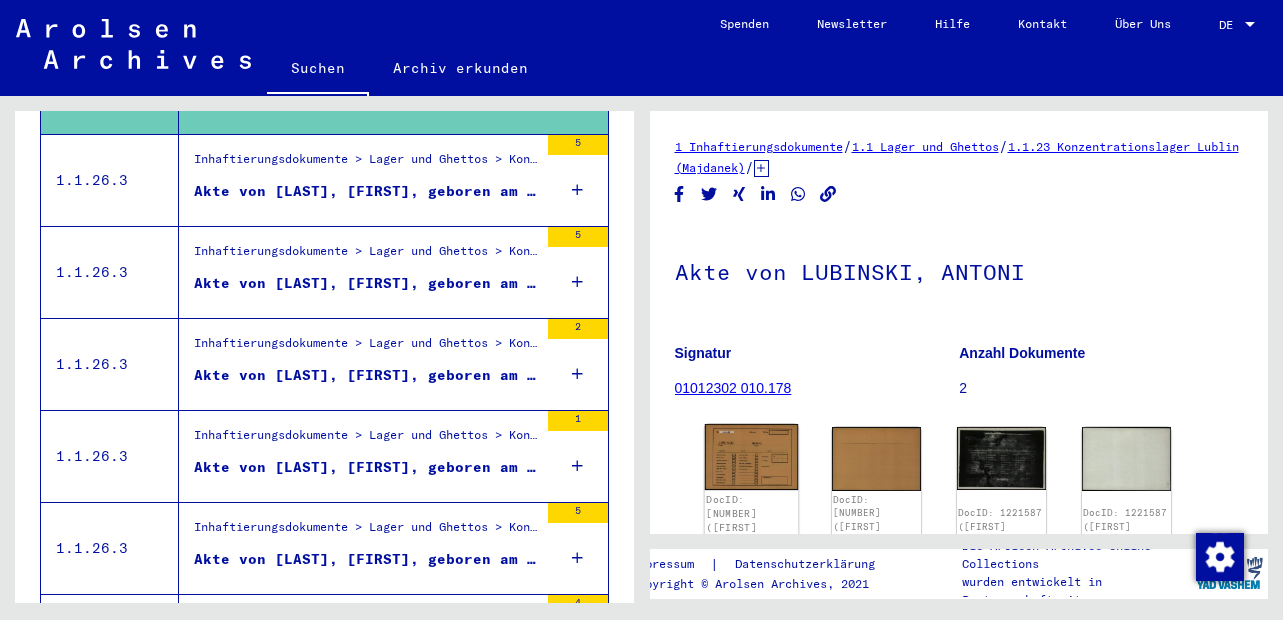 click 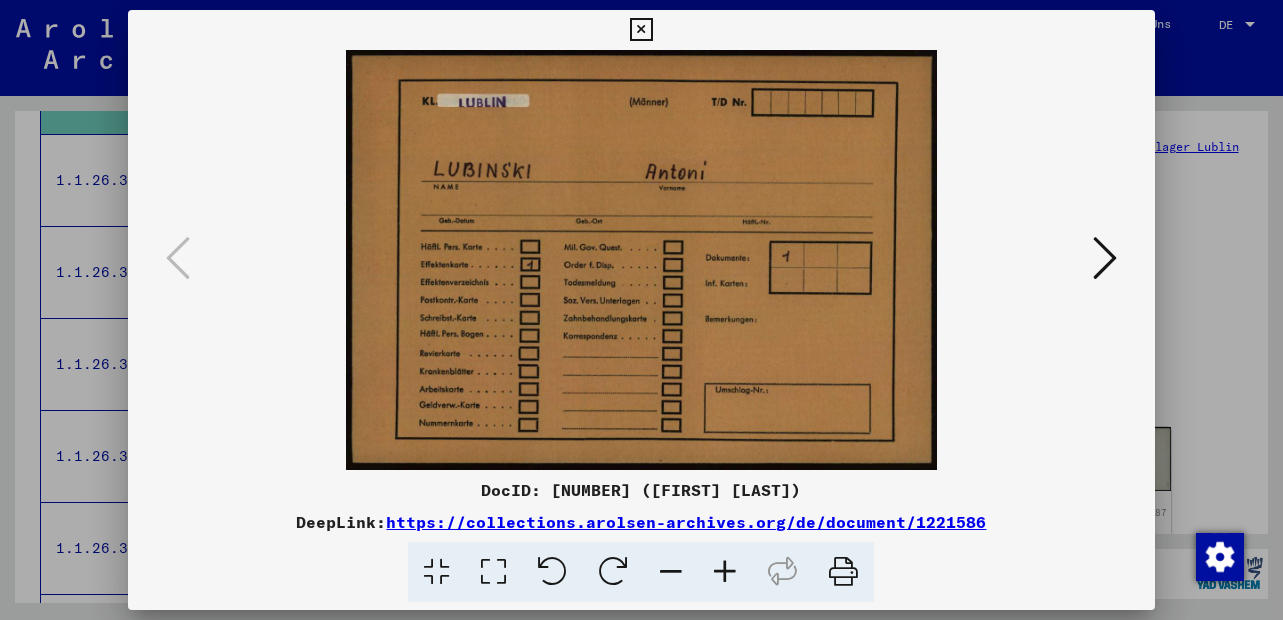 scroll, scrollTop: 0, scrollLeft: 0, axis: both 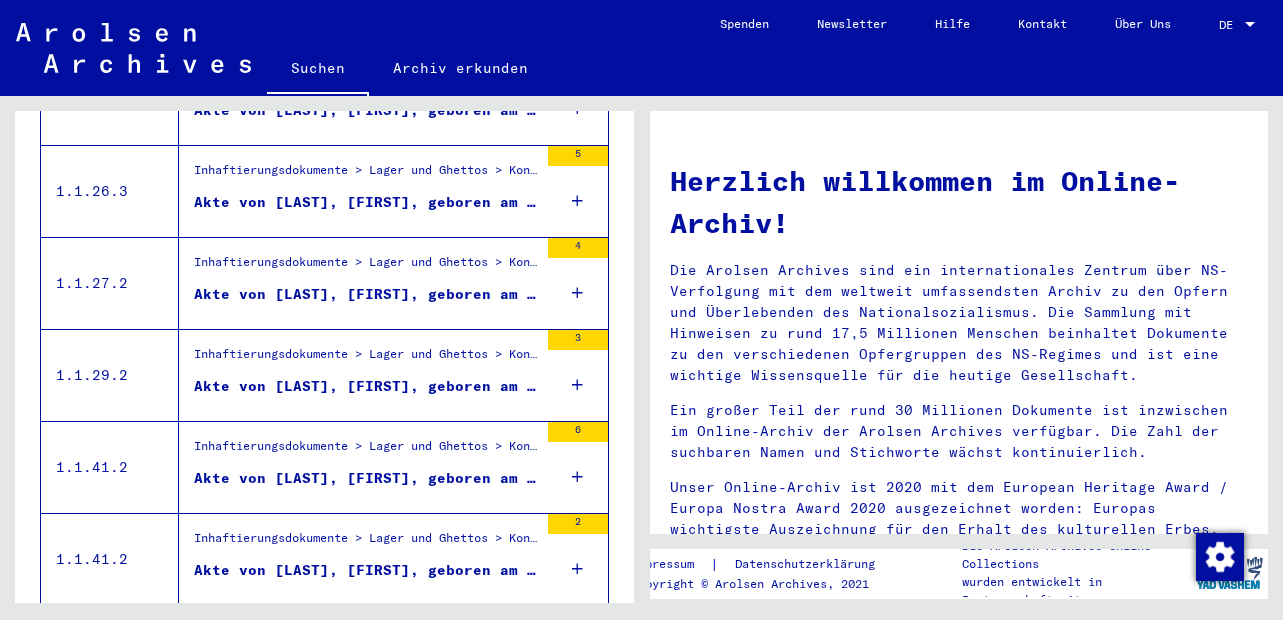 click on "Akte von [LAST], [FIRST], geboren am [DATE], geboren in [PLACE], [PLACE]" at bounding box center (366, 478) 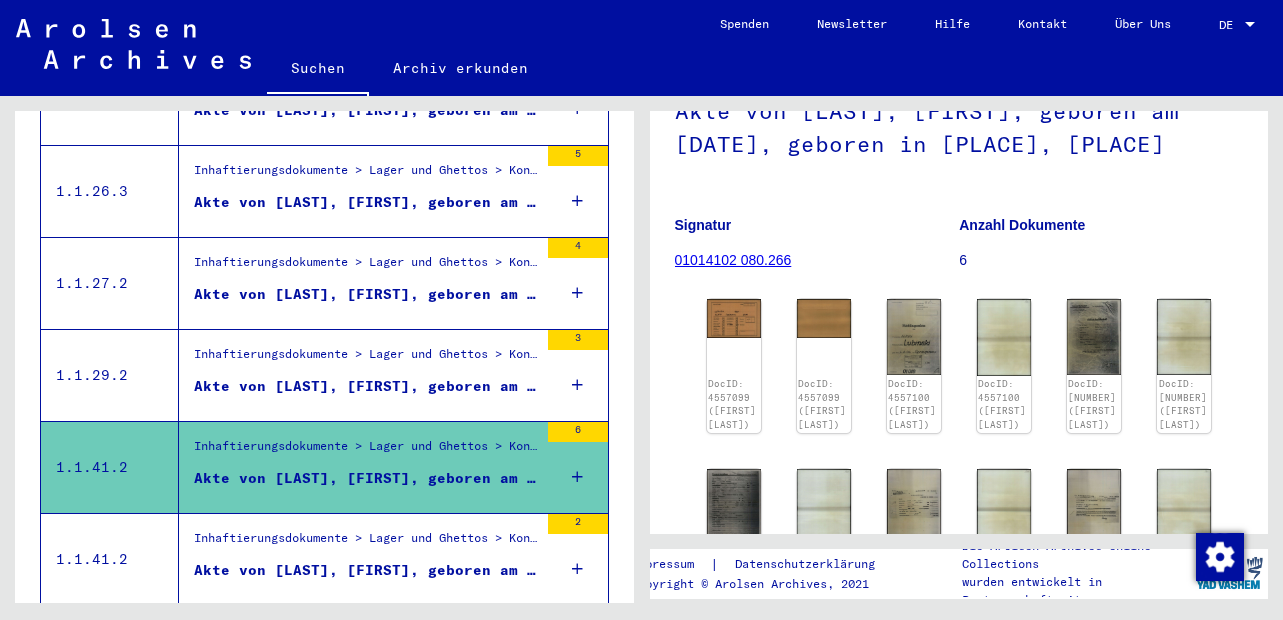 scroll, scrollTop: 240, scrollLeft: 0, axis: vertical 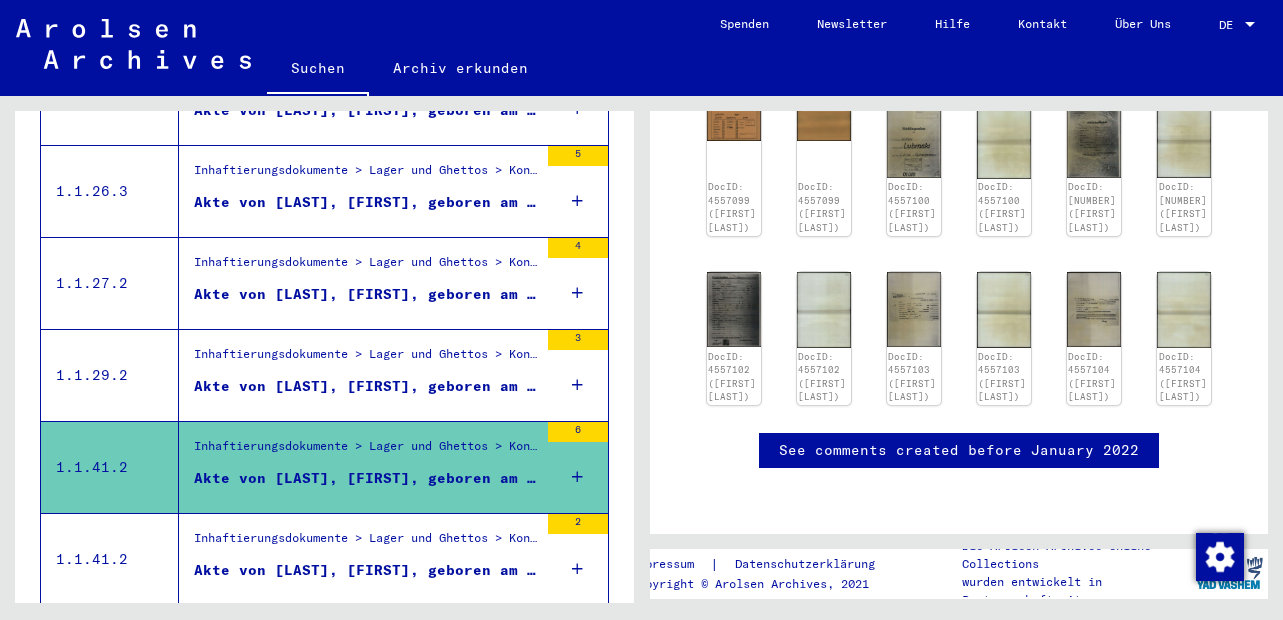 click on "Akte von [LAST], [FIRST], geboren am [DATE], geboren in [CITY]" at bounding box center (366, 386) 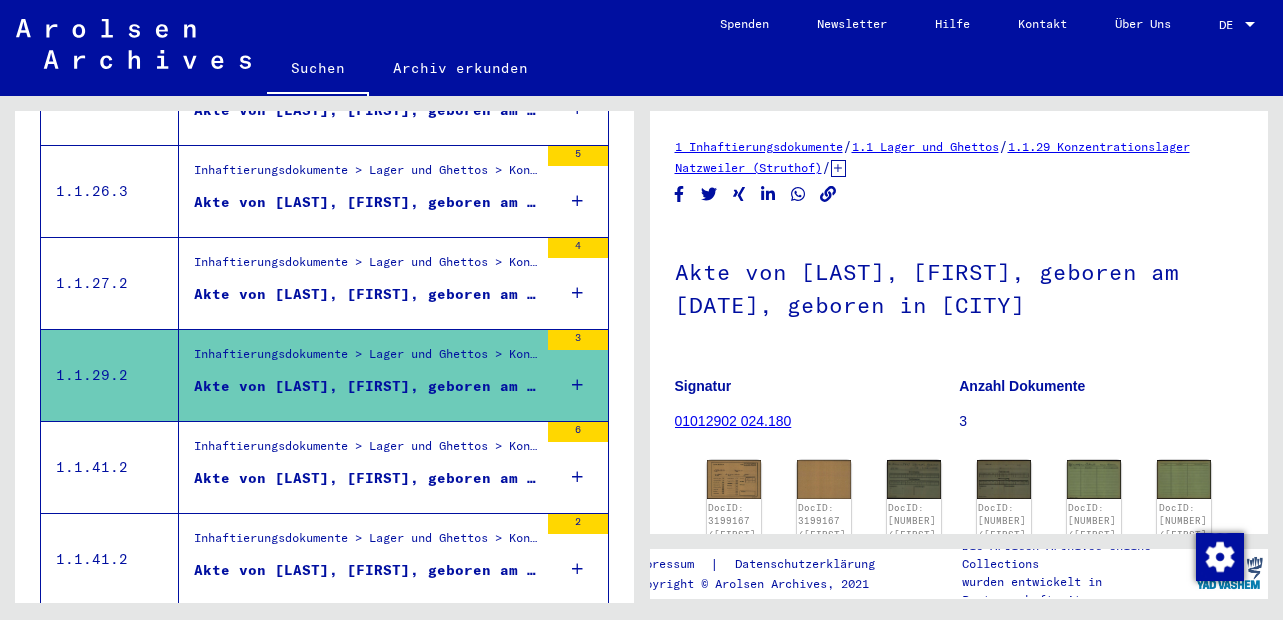 scroll, scrollTop: 0, scrollLeft: 0, axis: both 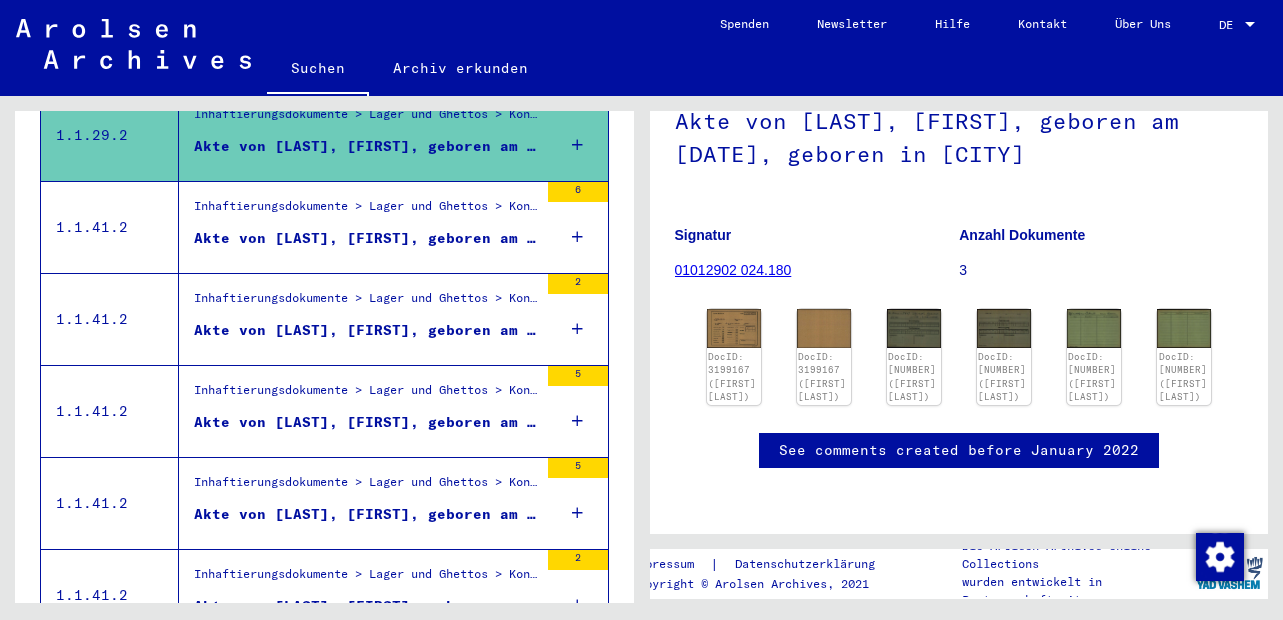 click on "Akte von [LAST], [FIRST], geboren am [DATE], geboren in [PLACE], [PLACE]" at bounding box center (366, 422) 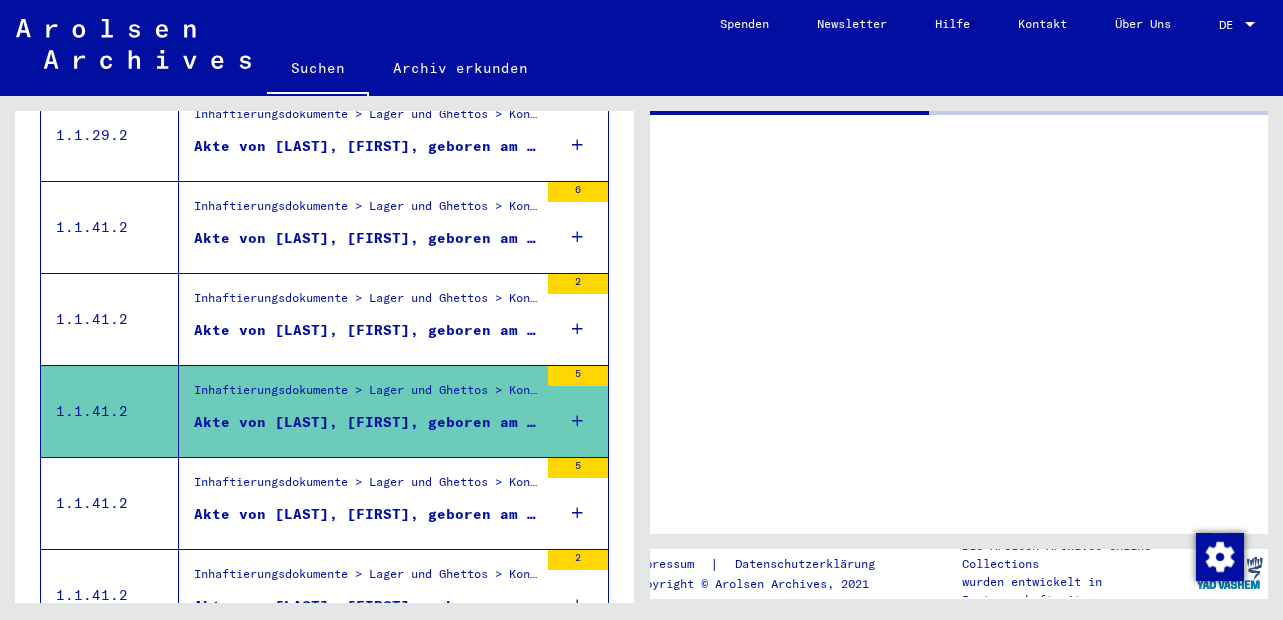 scroll, scrollTop: 0, scrollLeft: 0, axis: both 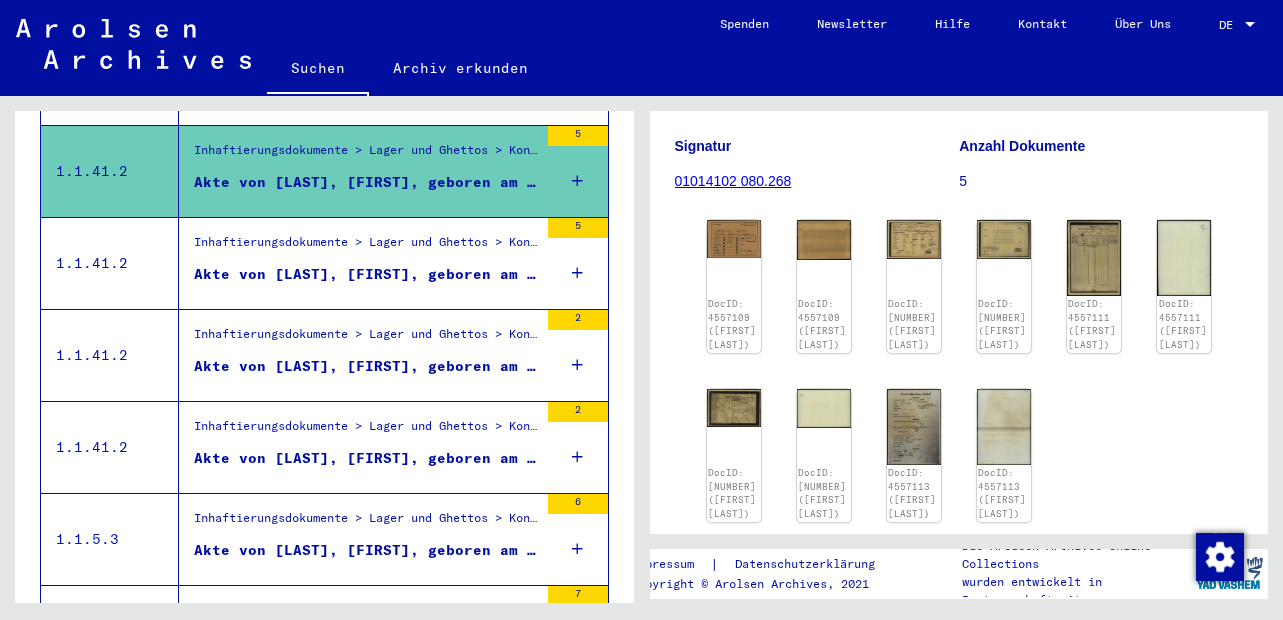 click on "Akte von [LAST], [FIRST], geboren am [DATE], geboren in [CITY]" at bounding box center [366, 458] 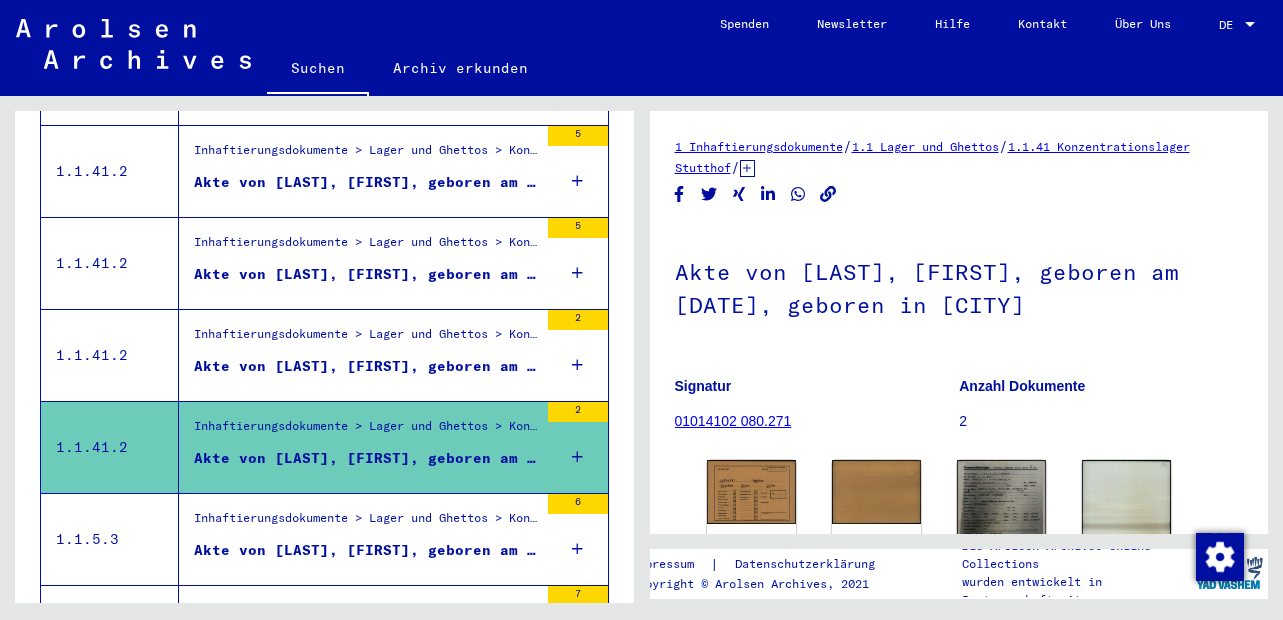 scroll, scrollTop: 0, scrollLeft: 0, axis: both 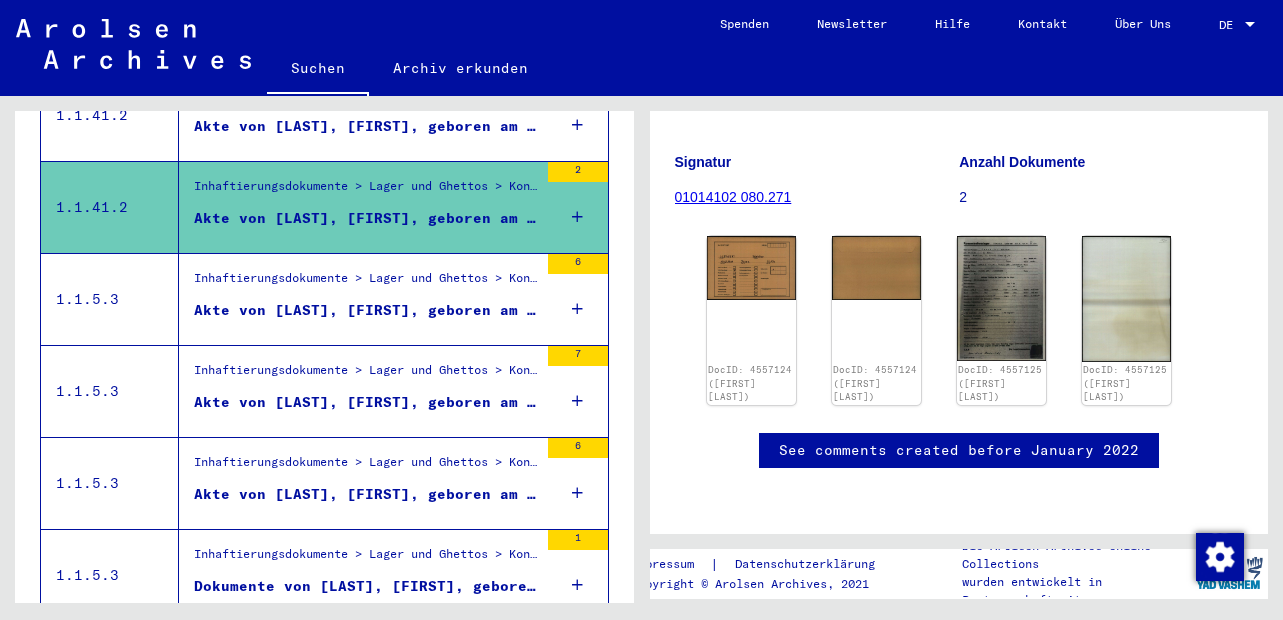 click on "Akte von [LAST], [FIRST], geboren am [DATE]" at bounding box center [366, 310] 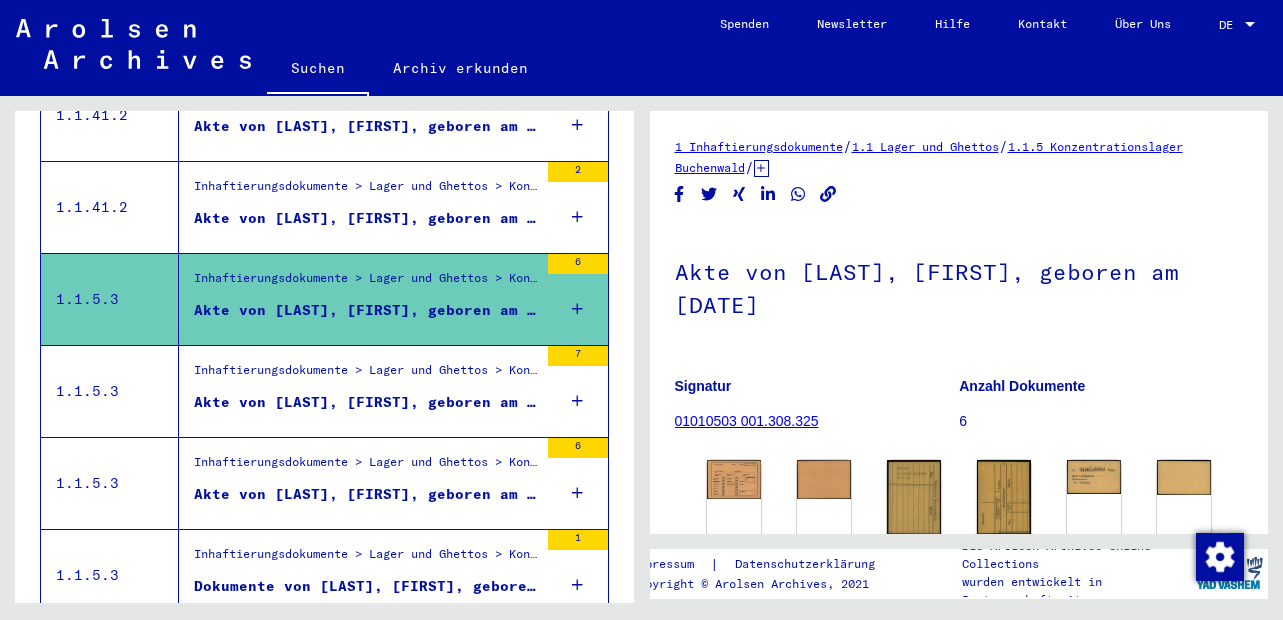 scroll, scrollTop: 0, scrollLeft: 0, axis: both 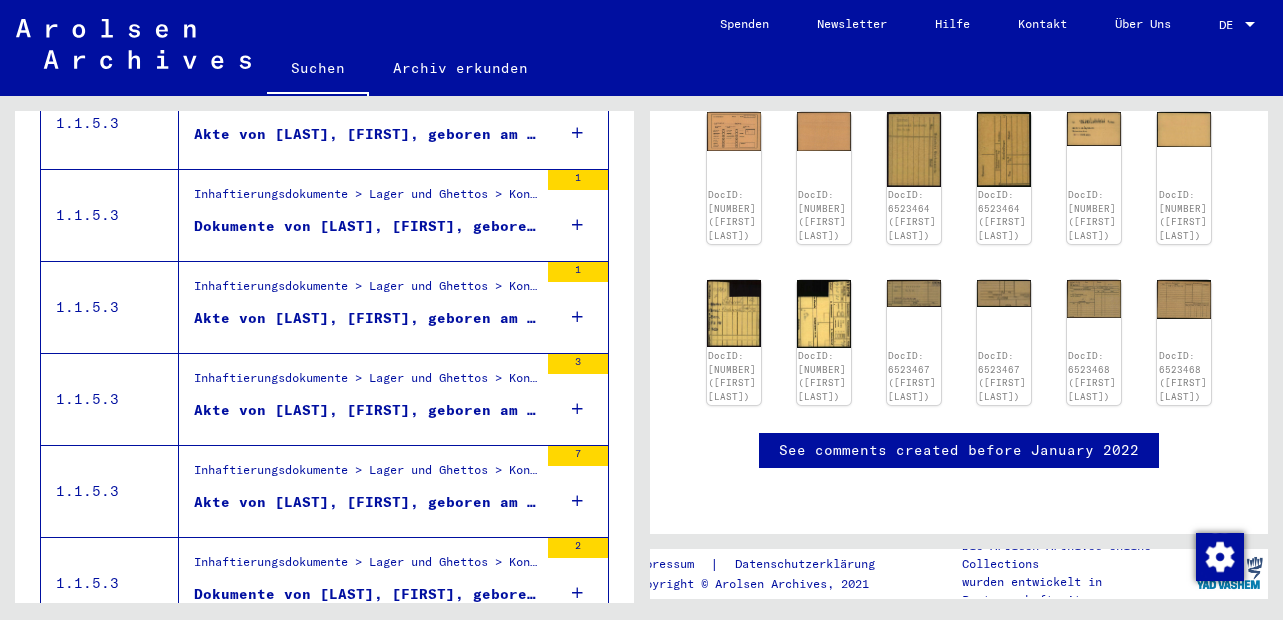 click on "Dokumente von [LAST], [FIRST], geboren am [DATE]" at bounding box center (366, 594) 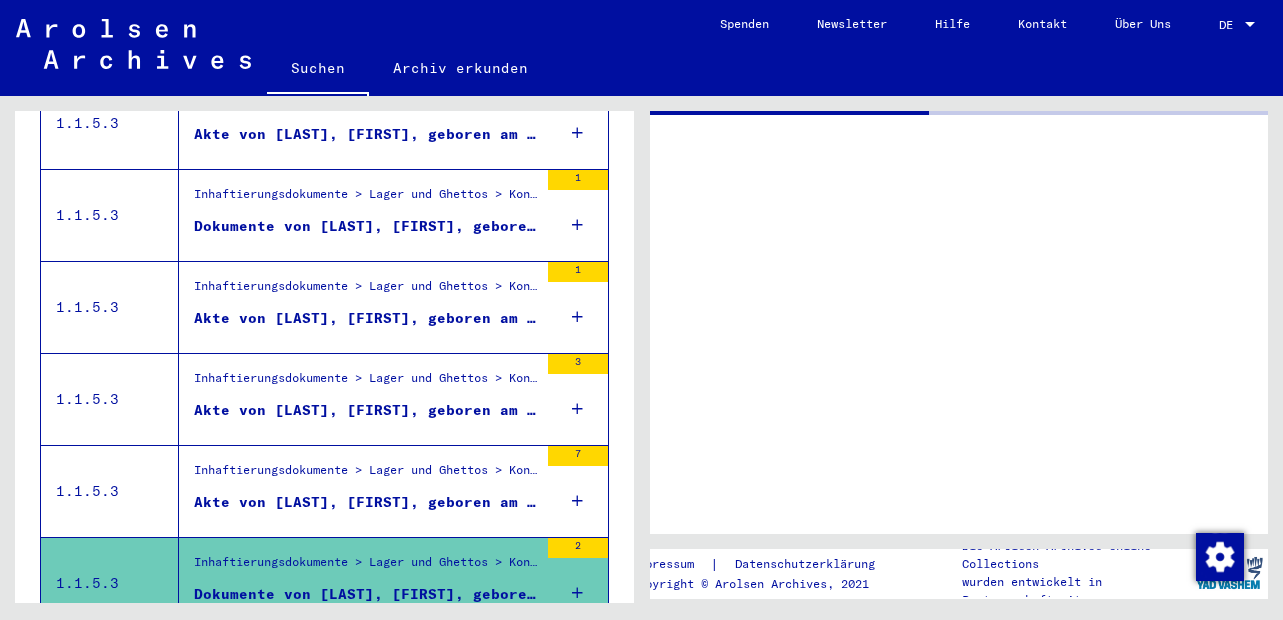 scroll 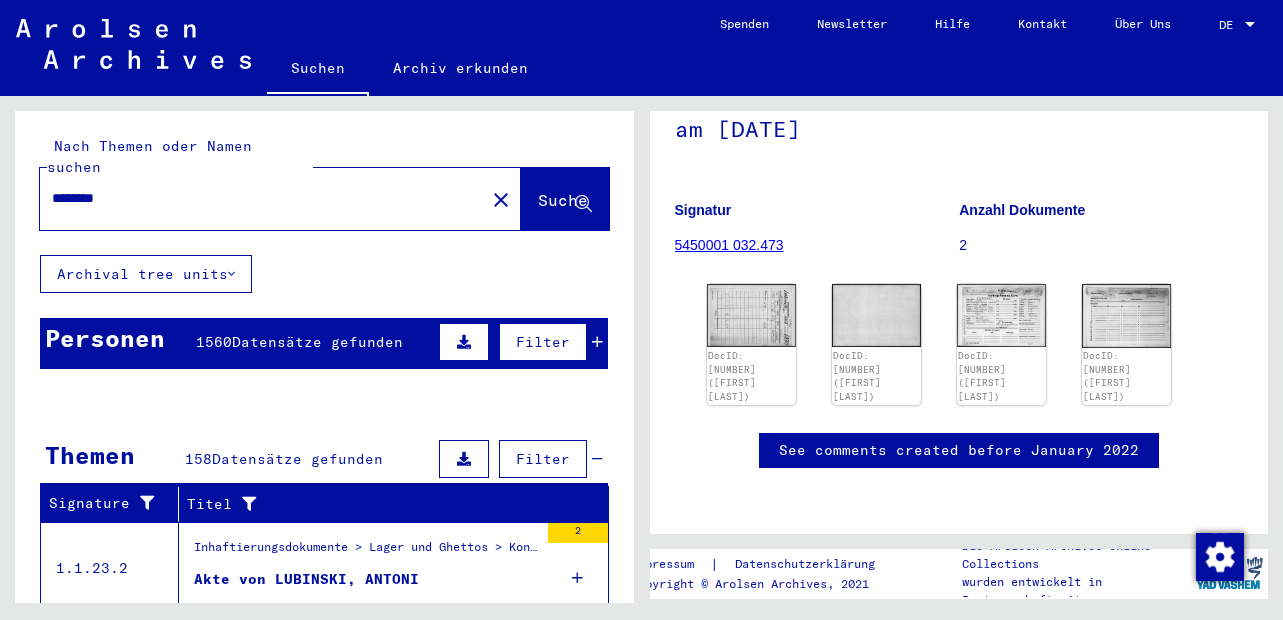 click on "Suche" 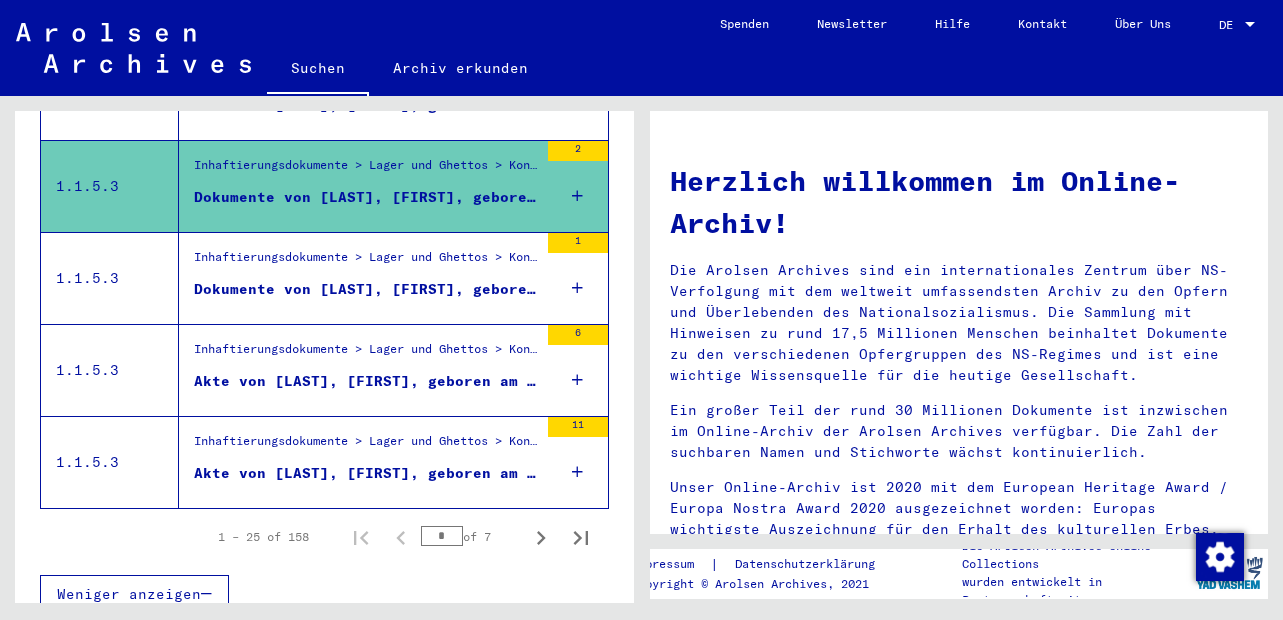 click on "Akte von [LAST], [FIRST], geboren am [DATE]" at bounding box center (366, 473) 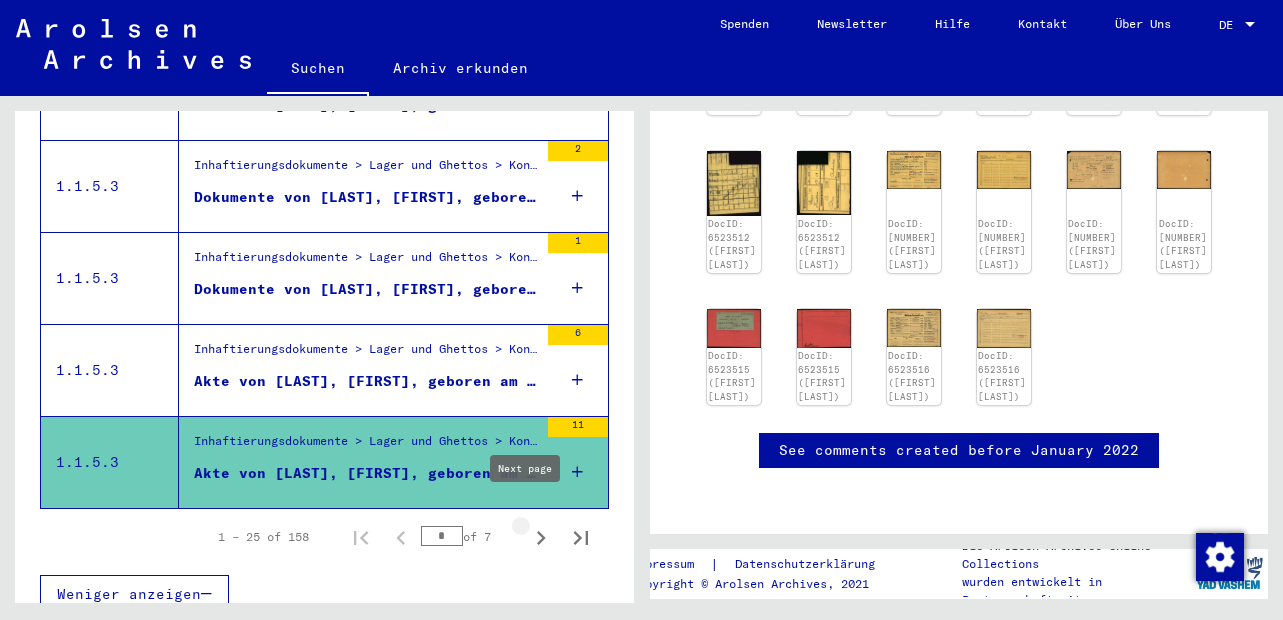 click 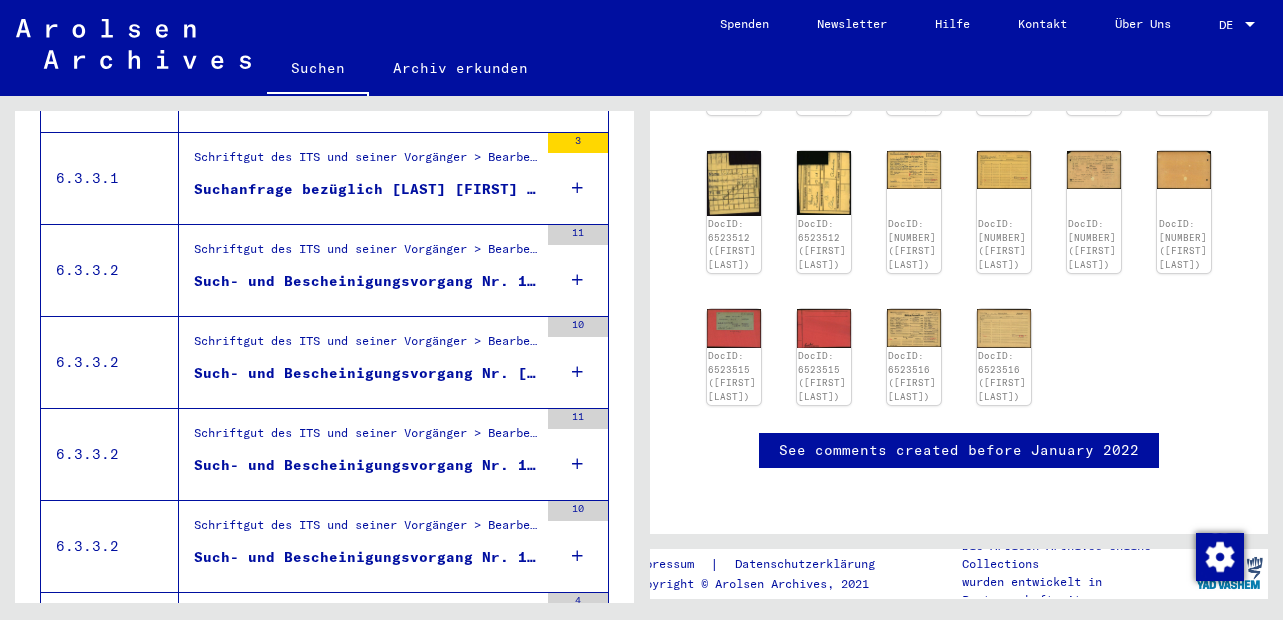 click on "Suchanfrage bezüglich [LAST] [FIRST] [DATE]" at bounding box center (366, 189) 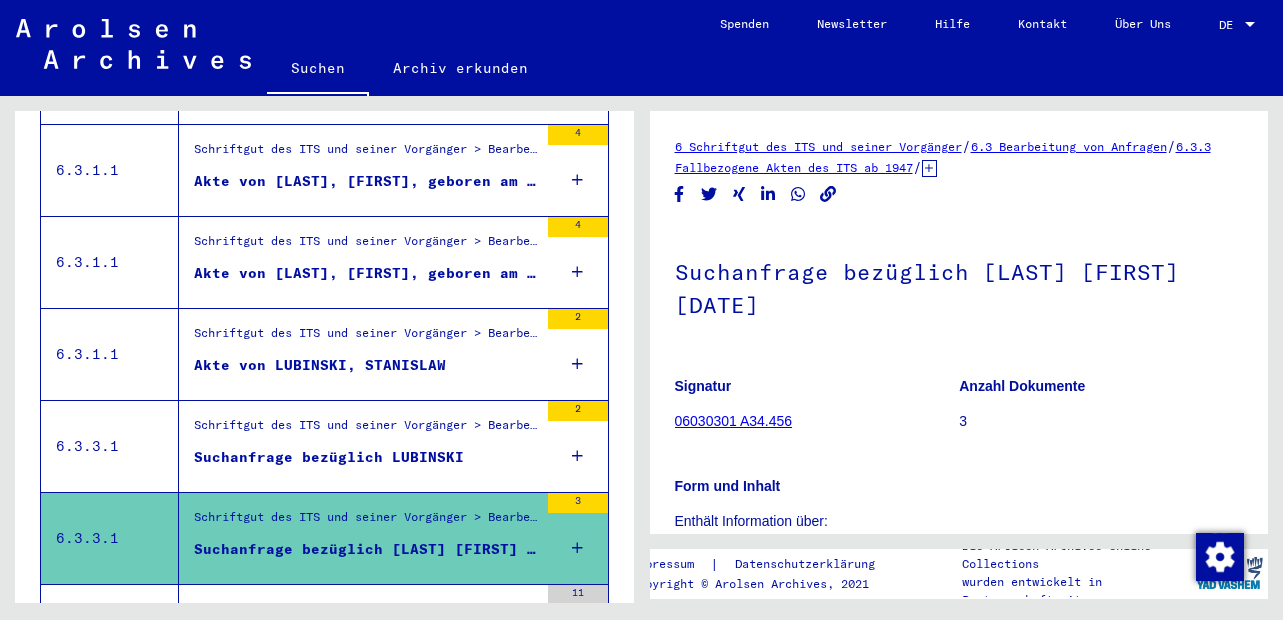 click on "Akte von [LAST], [FIRST], geboren am [DATE]" at bounding box center (366, 273) 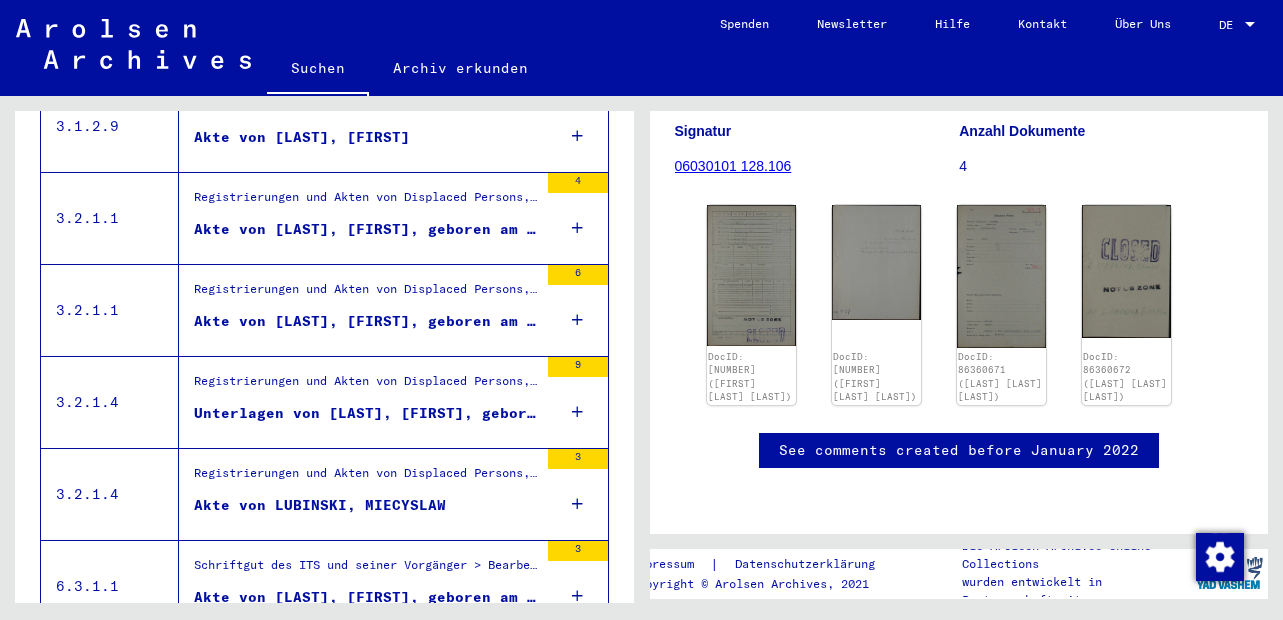 click on "Akte von [LAST], [FIRST], geboren am [DATE], geboren in [PLACE]" at bounding box center (366, 229) 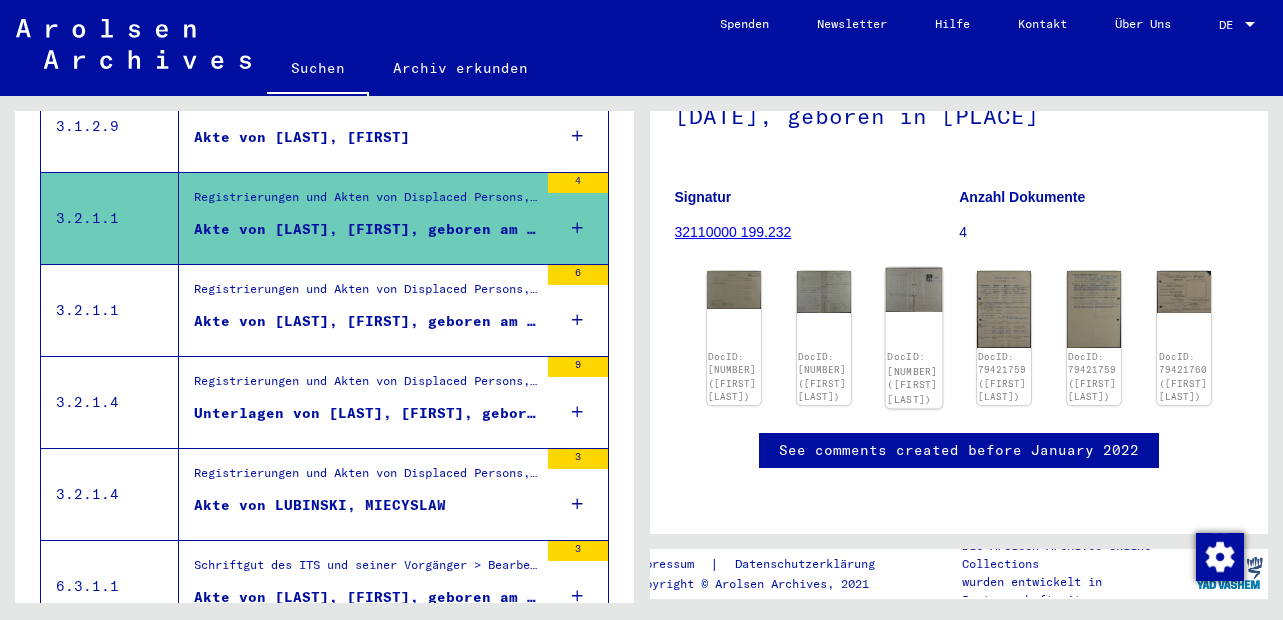click 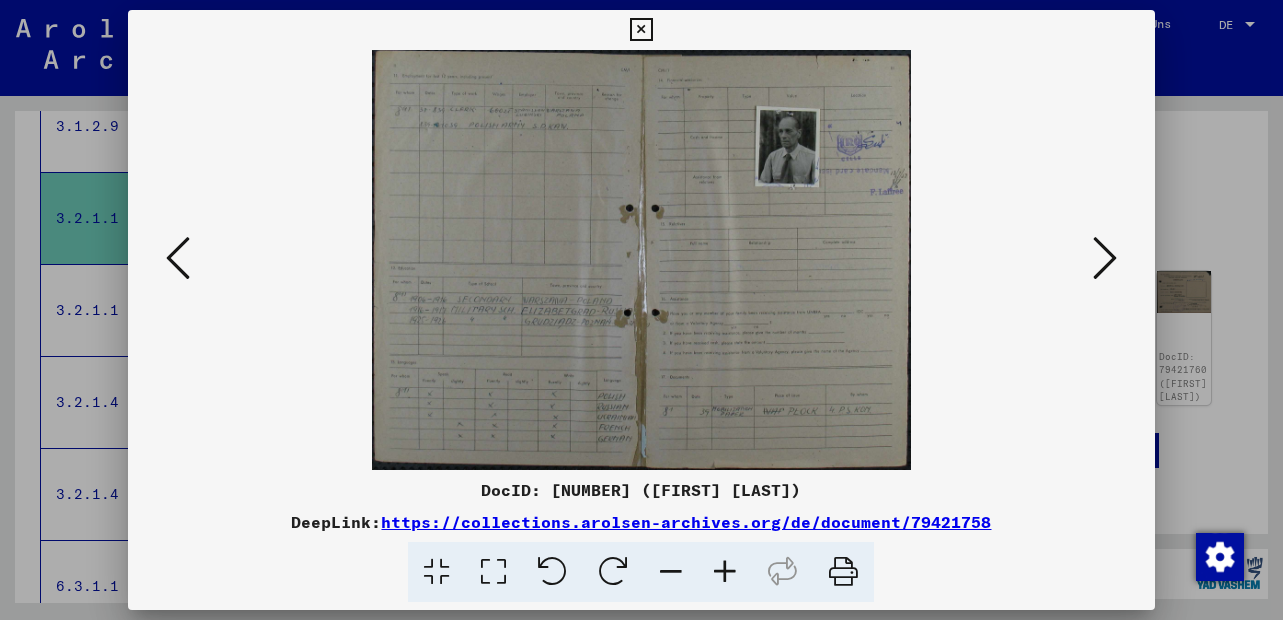 click at bounding box center [725, 572] 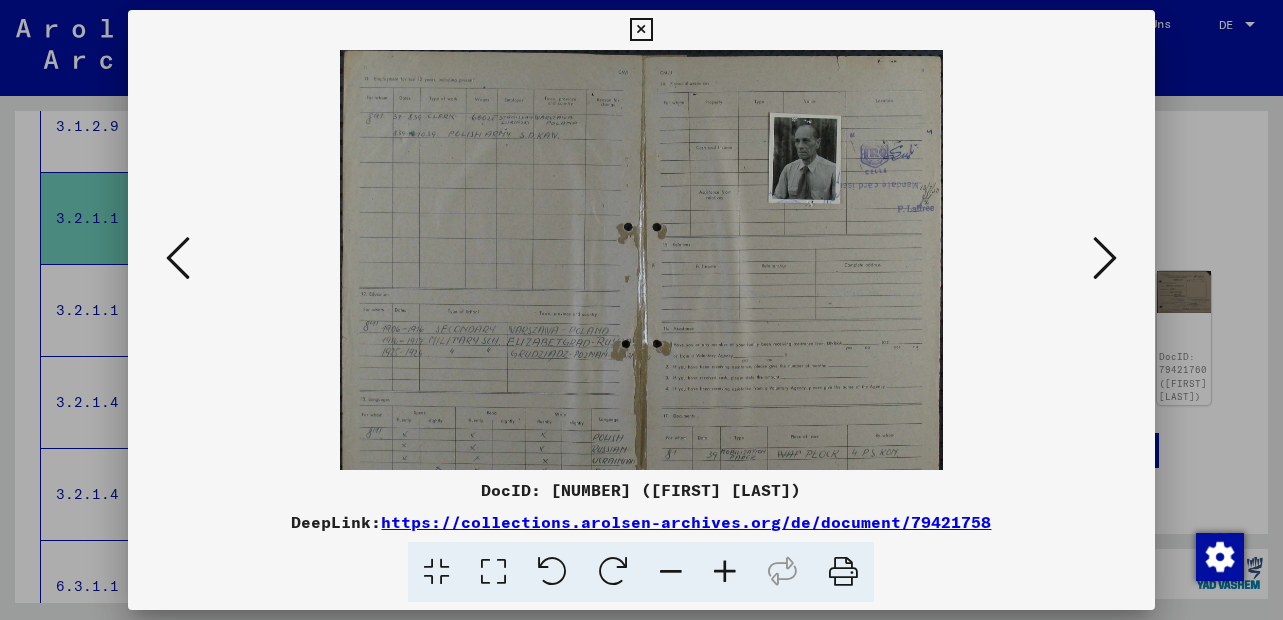 click at bounding box center [725, 572] 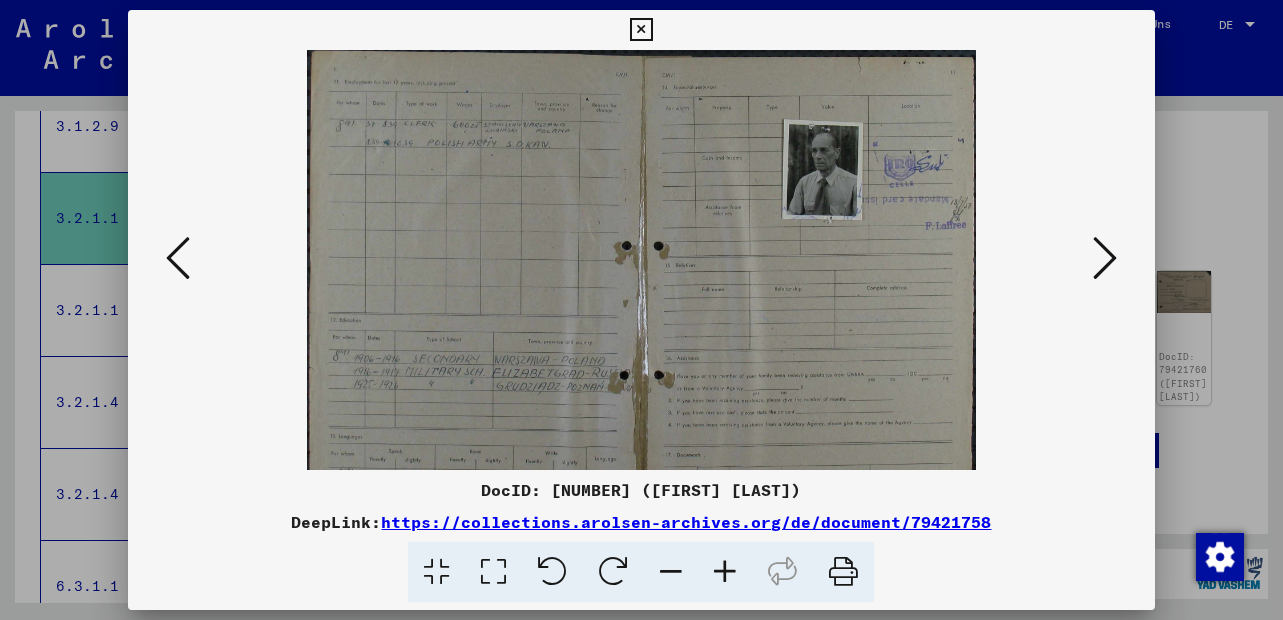 click at bounding box center (725, 572) 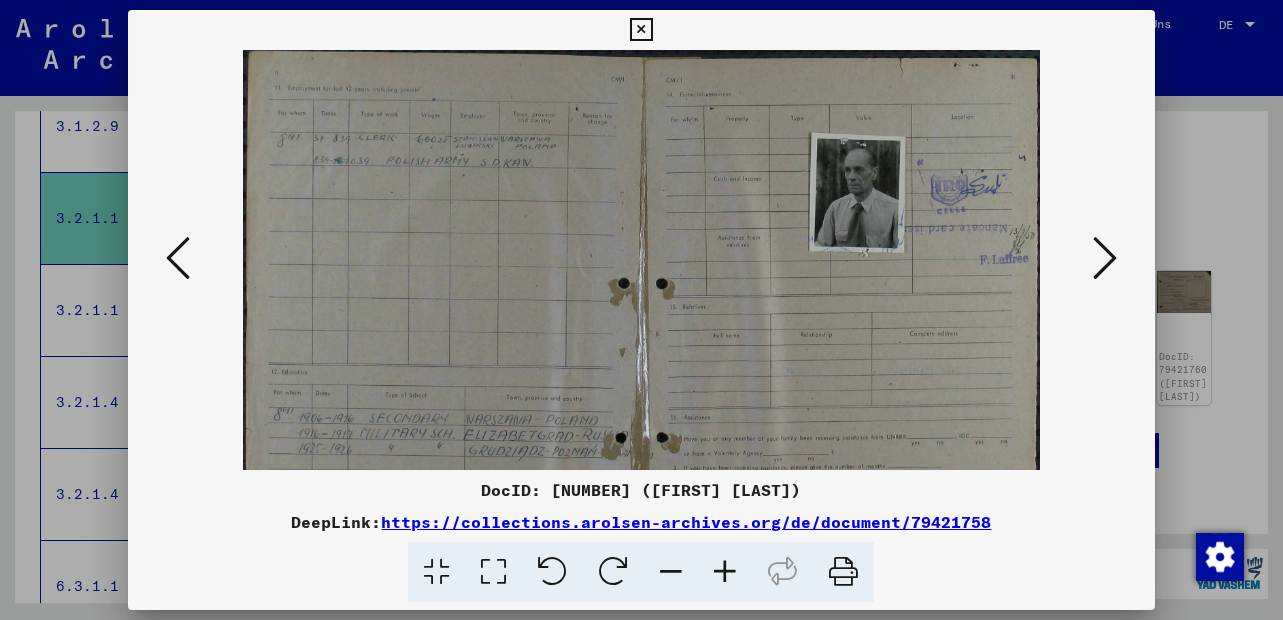 click at bounding box center [725, 572] 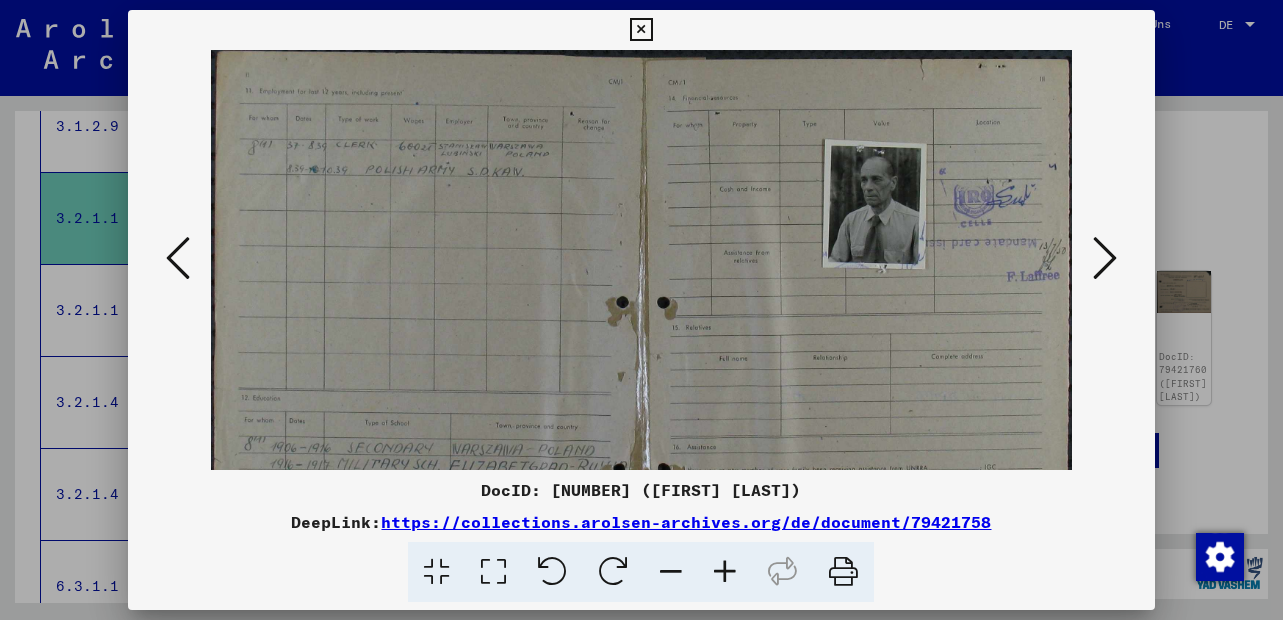 click at bounding box center [725, 572] 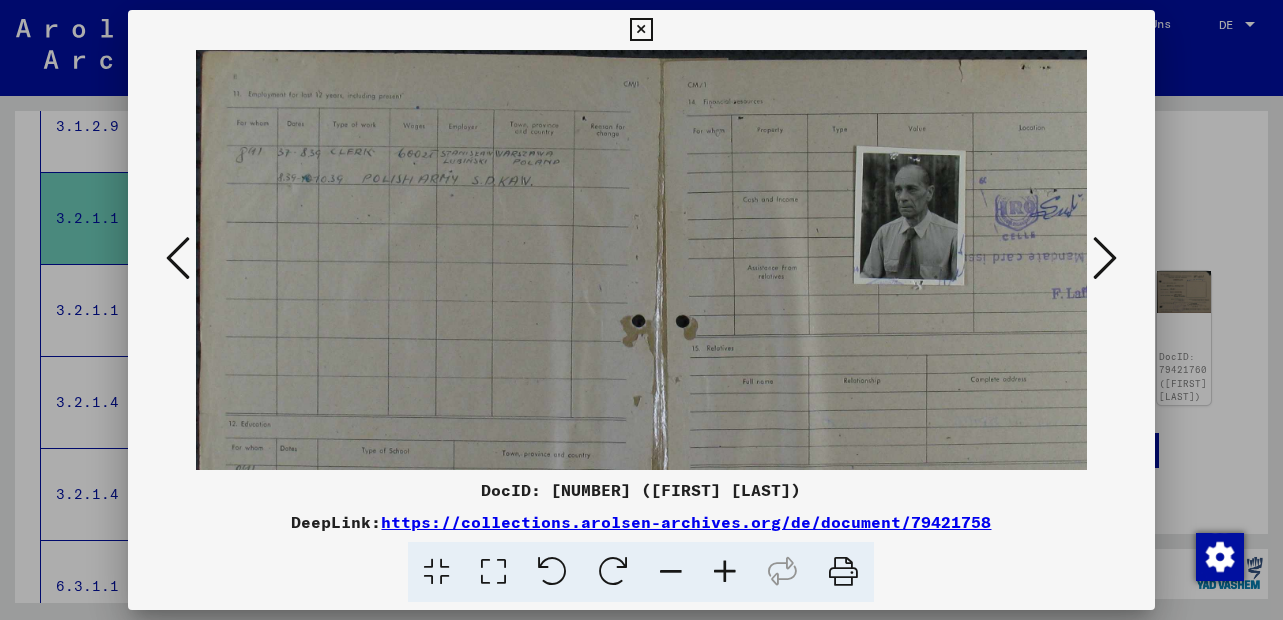click at bounding box center [725, 572] 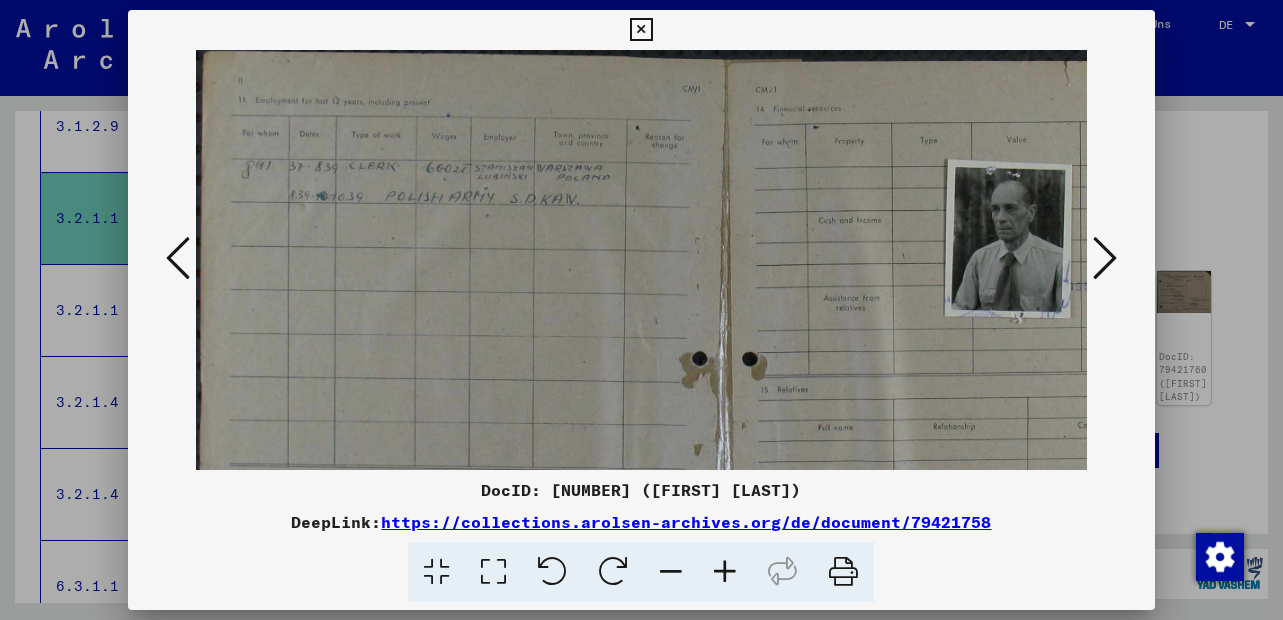 click at bounding box center (725, 572) 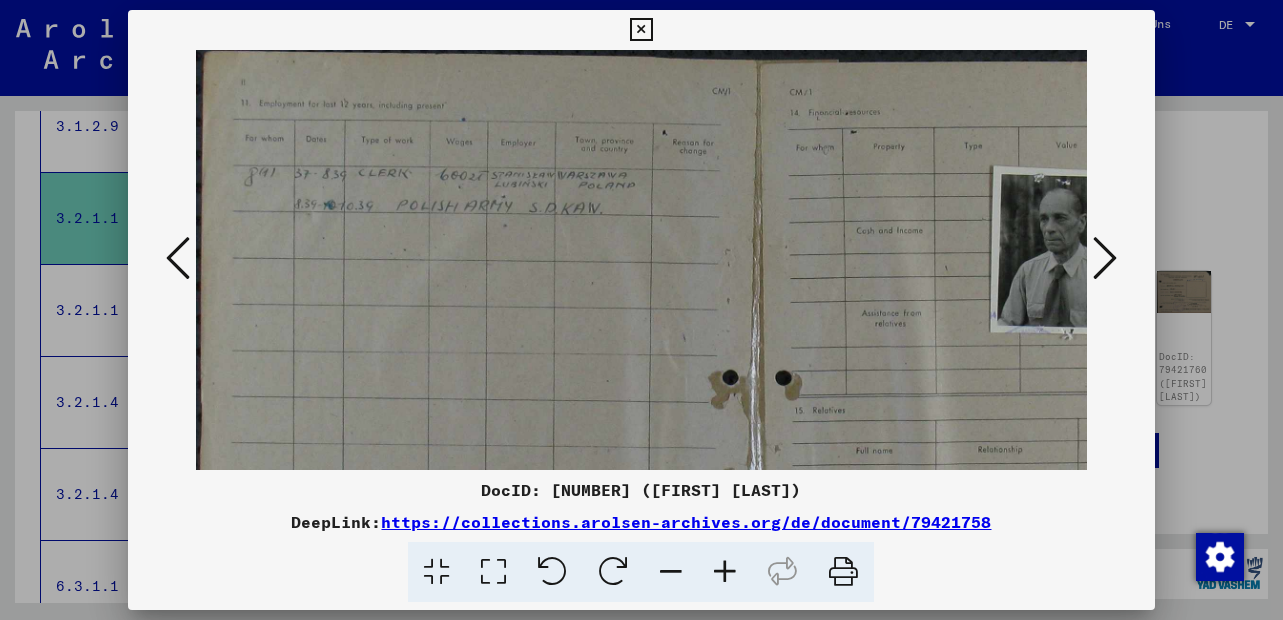 click at bounding box center (725, 572) 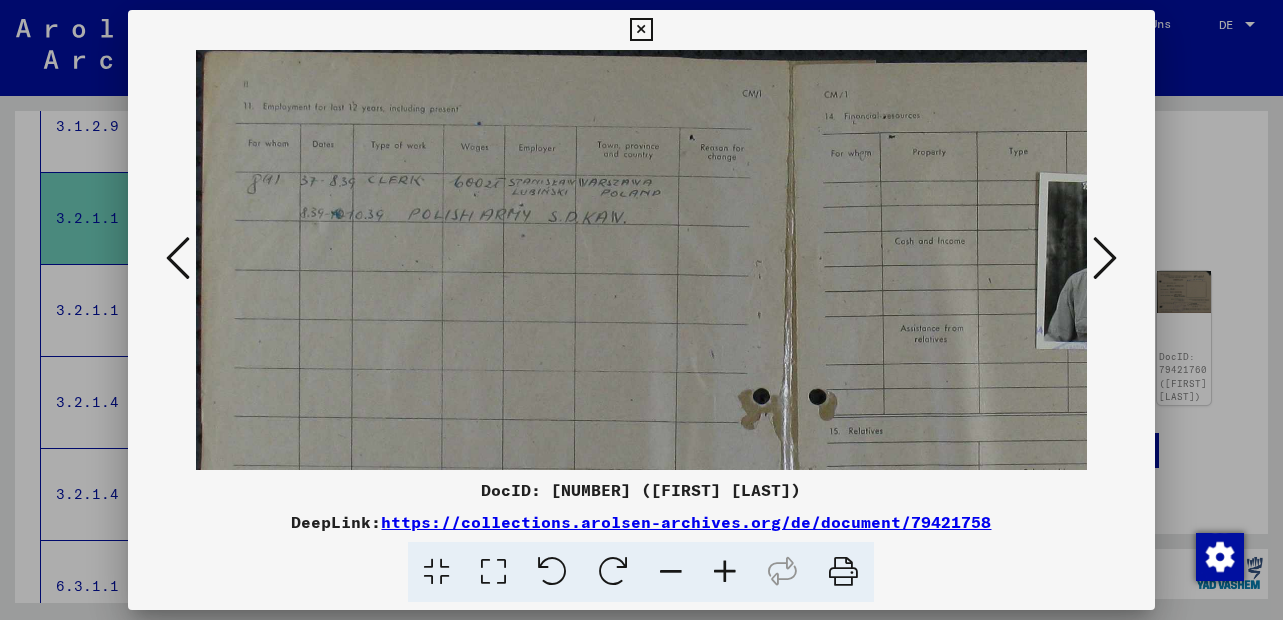 click at bounding box center (725, 572) 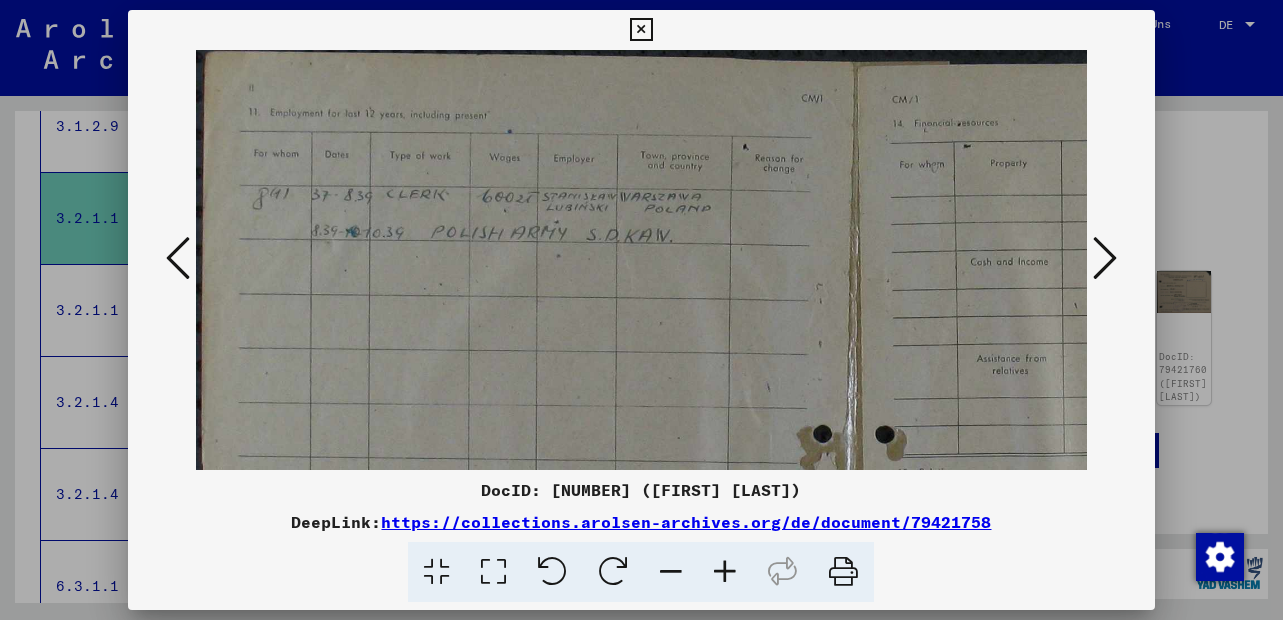 click at bounding box center (725, 572) 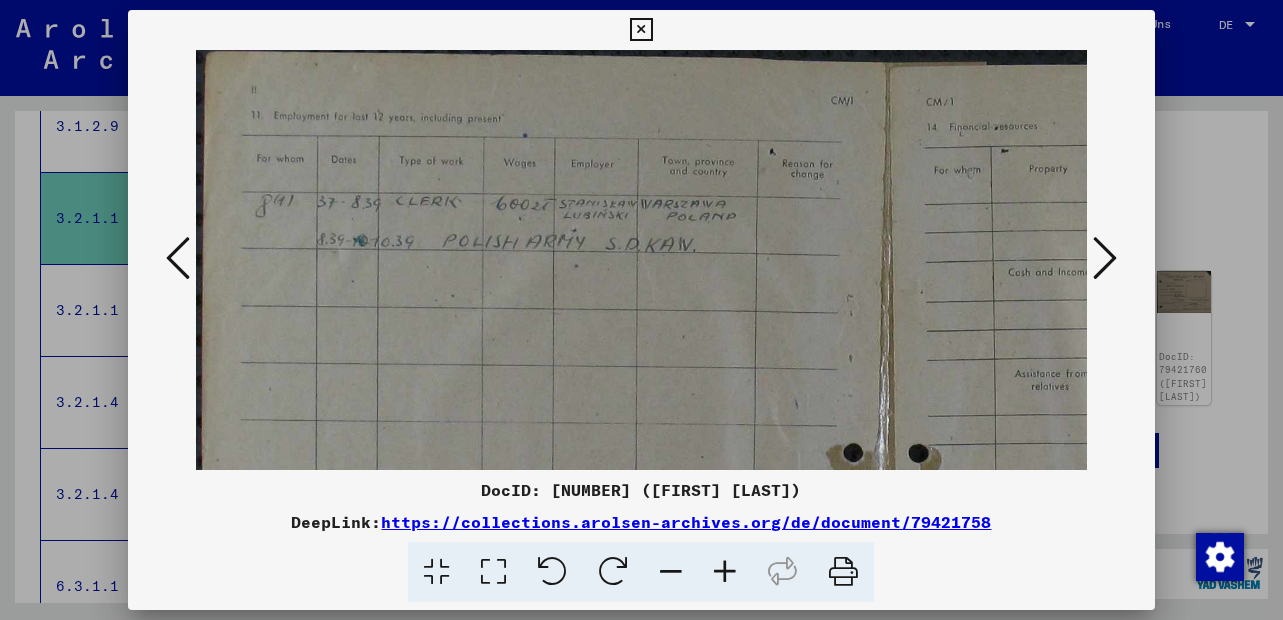 click at bounding box center [725, 572] 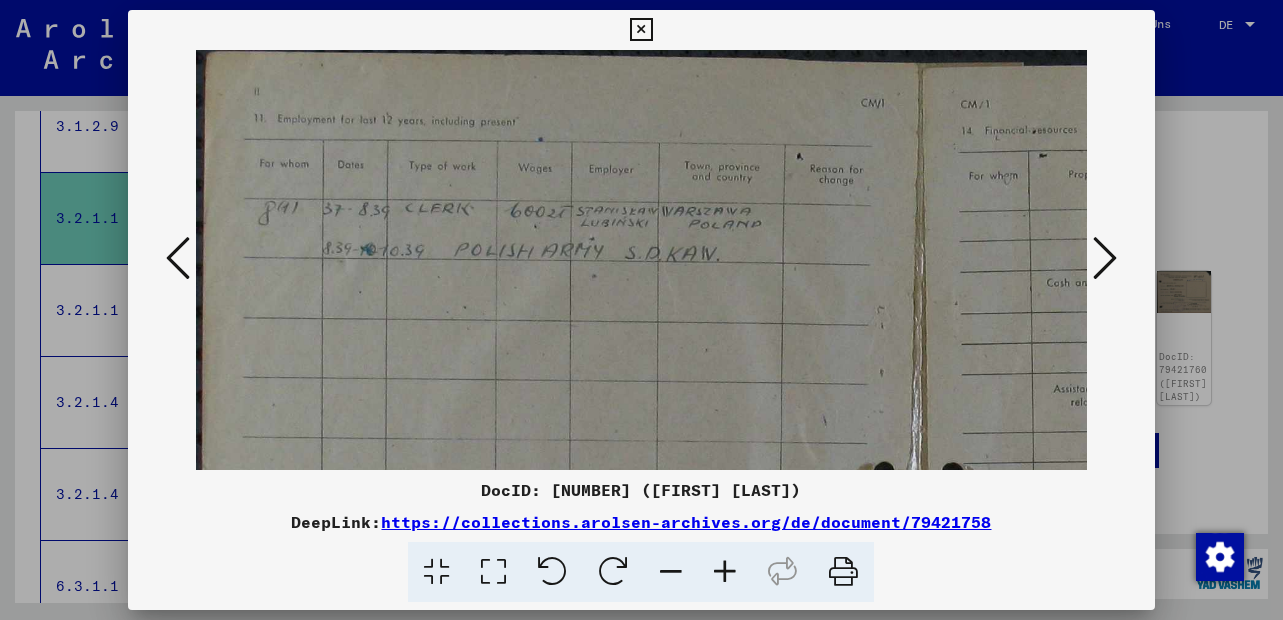click at bounding box center [178, 258] 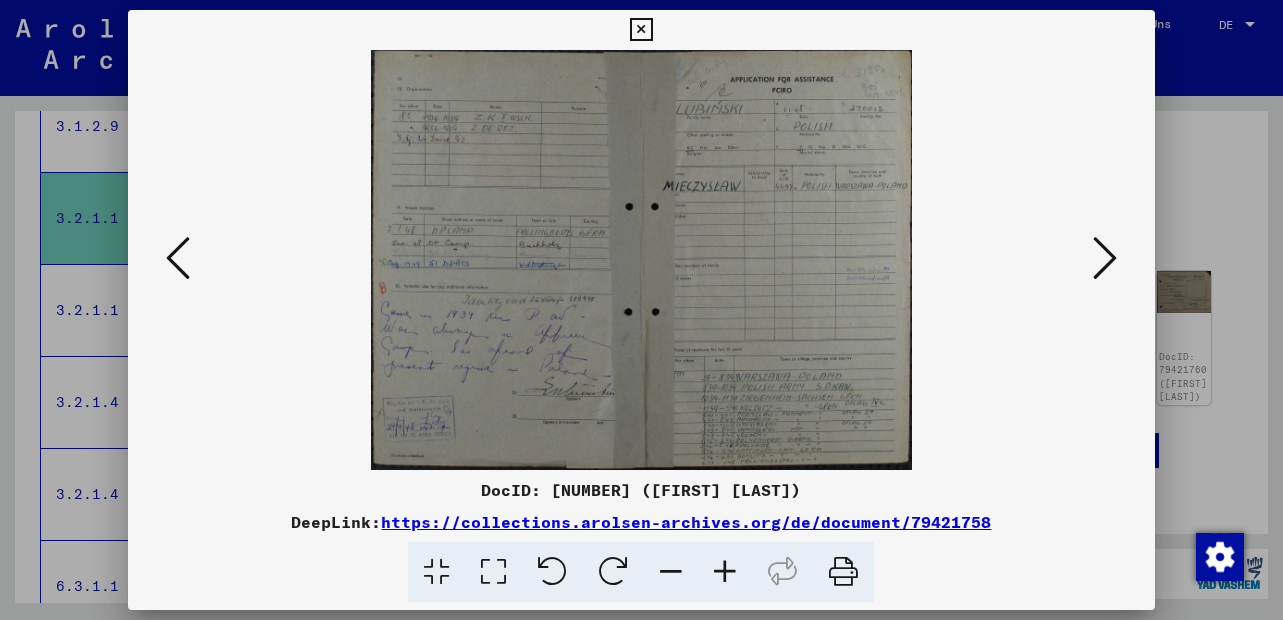 click at bounding box center [178, 258] 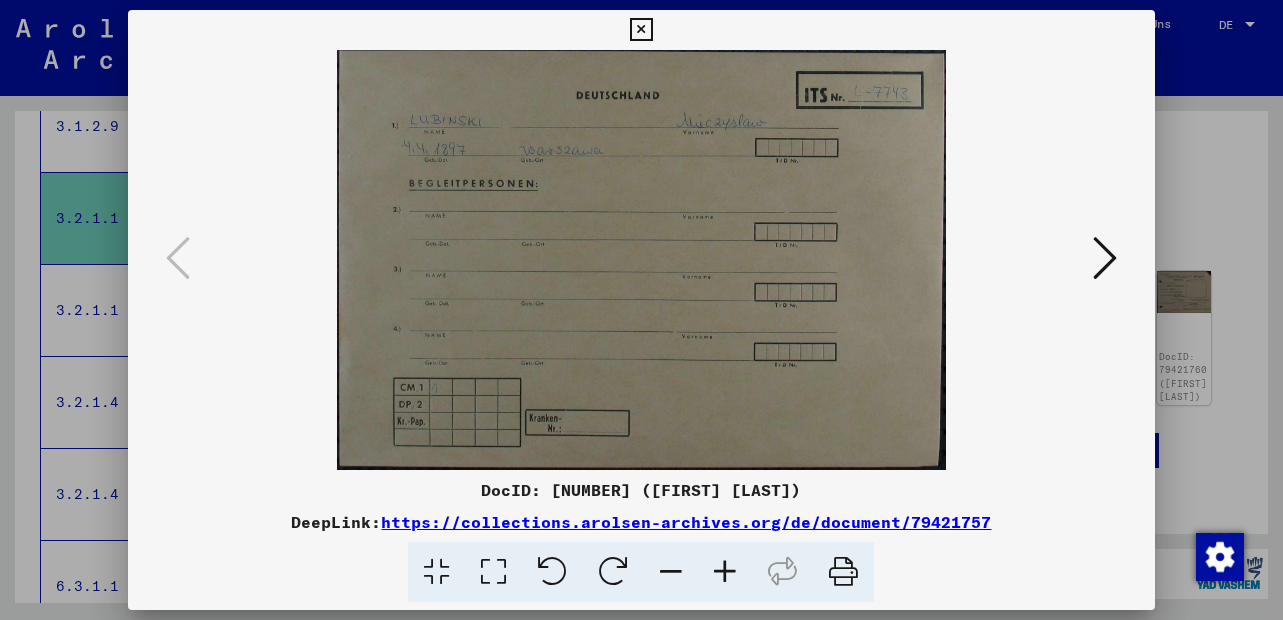 click at bounding box center (641, 260) 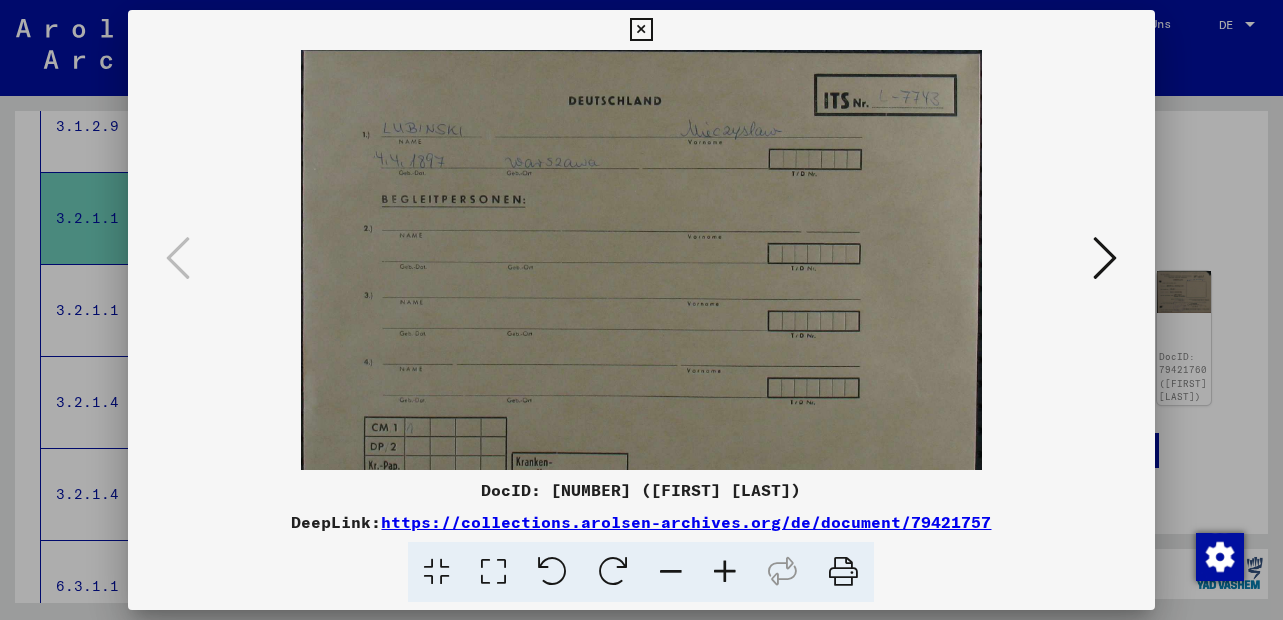 click at bounding box center (725, 572) 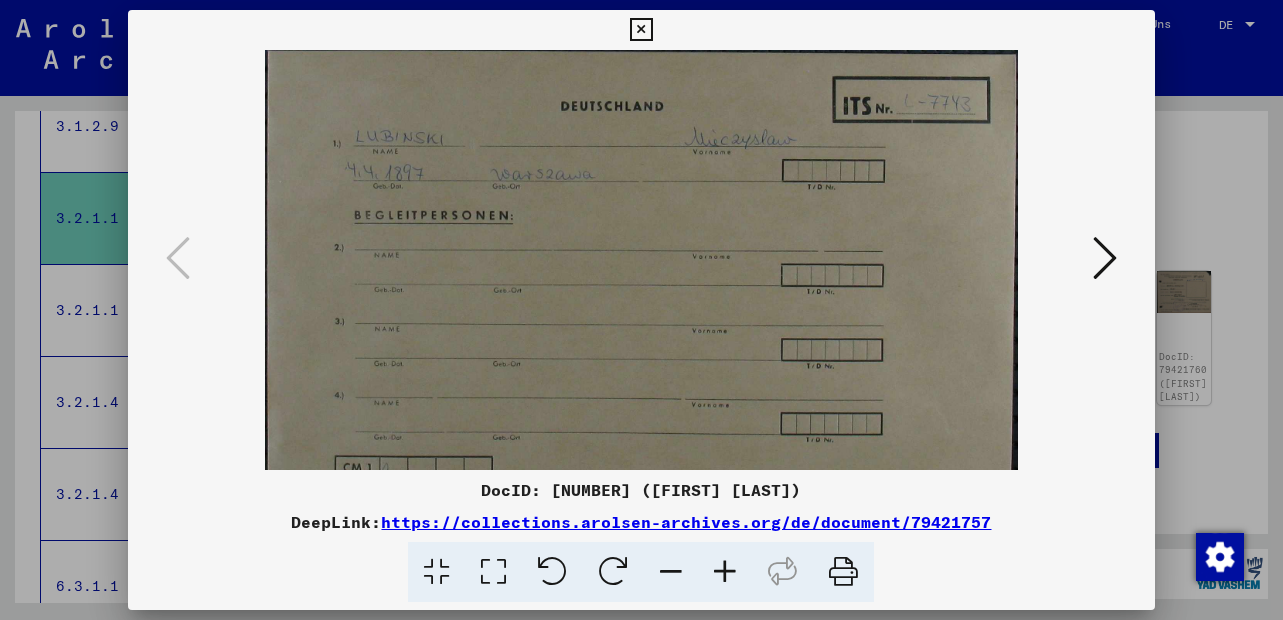 click at bounding box center (725, 572) 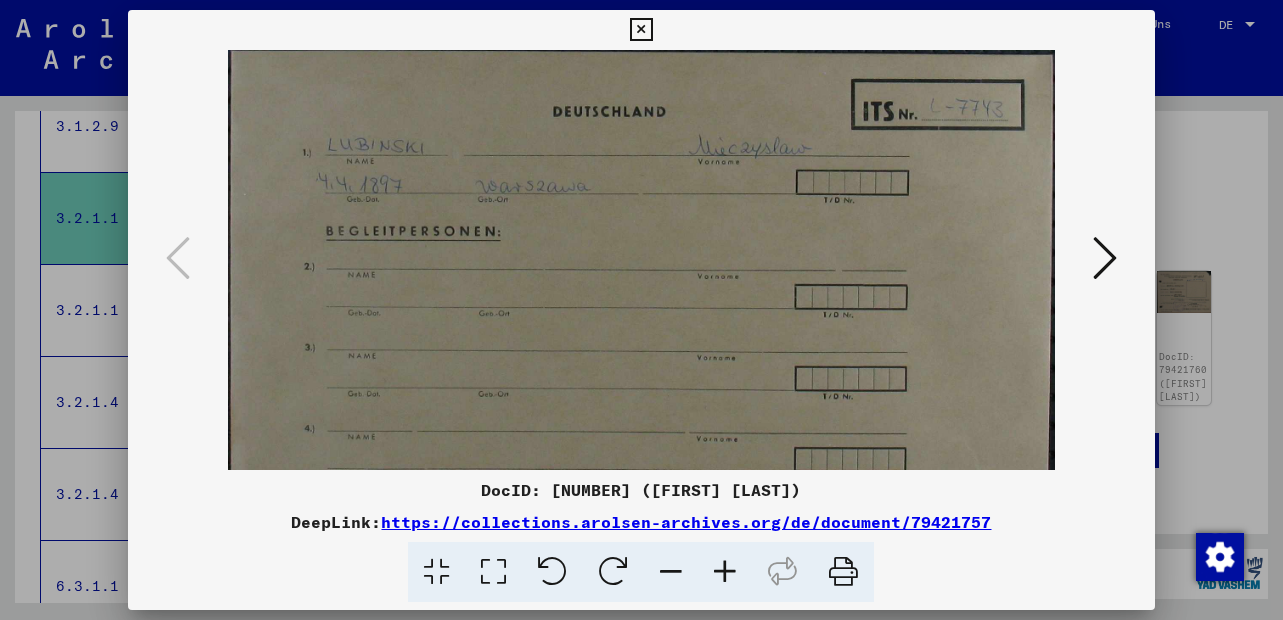 click at bounding box center [725, 572] 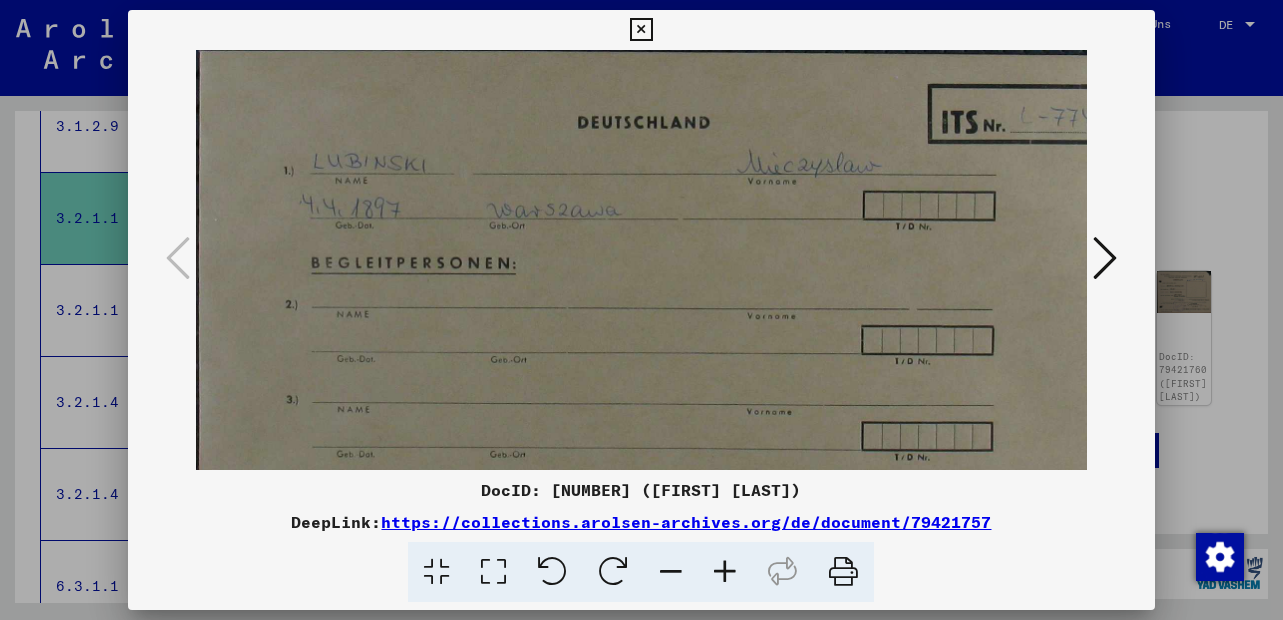 click at bounding box center (725, 572) 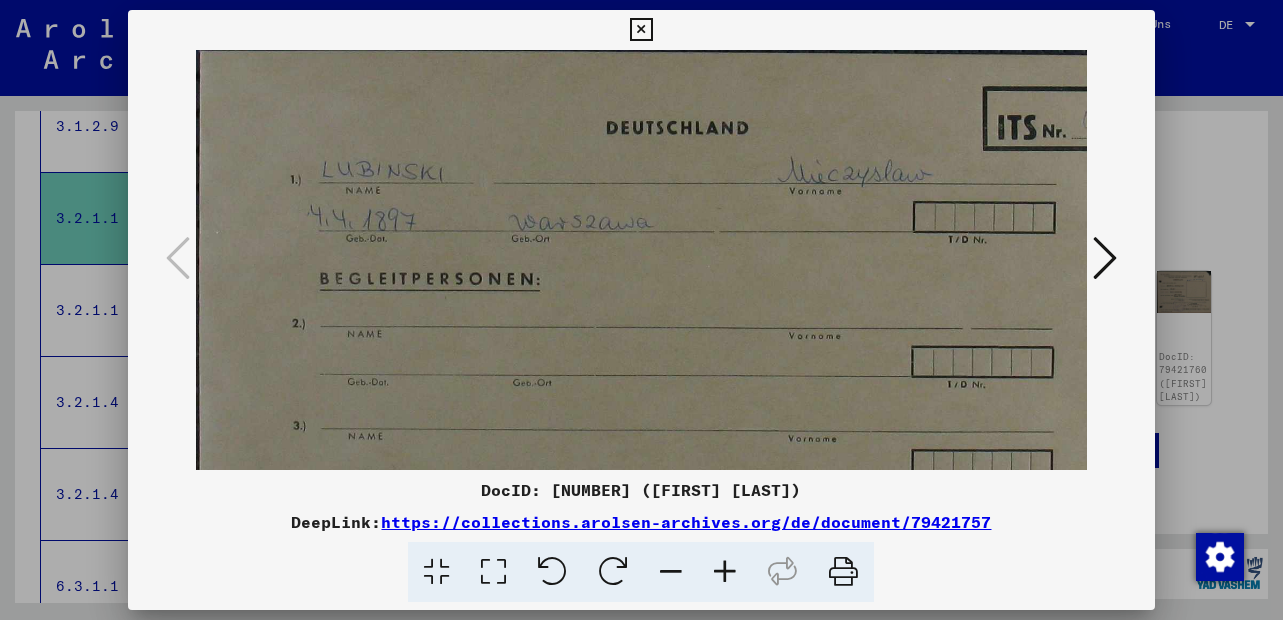 click at bounding box center (725, 572) 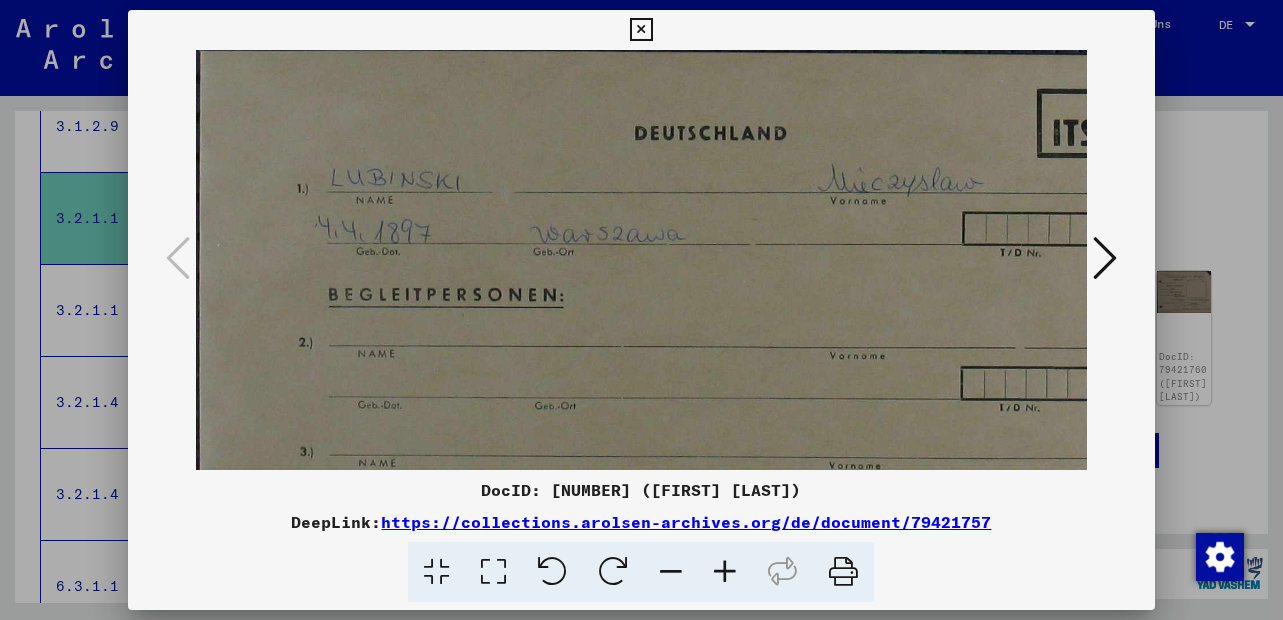 click at bounding box center [725, 572] 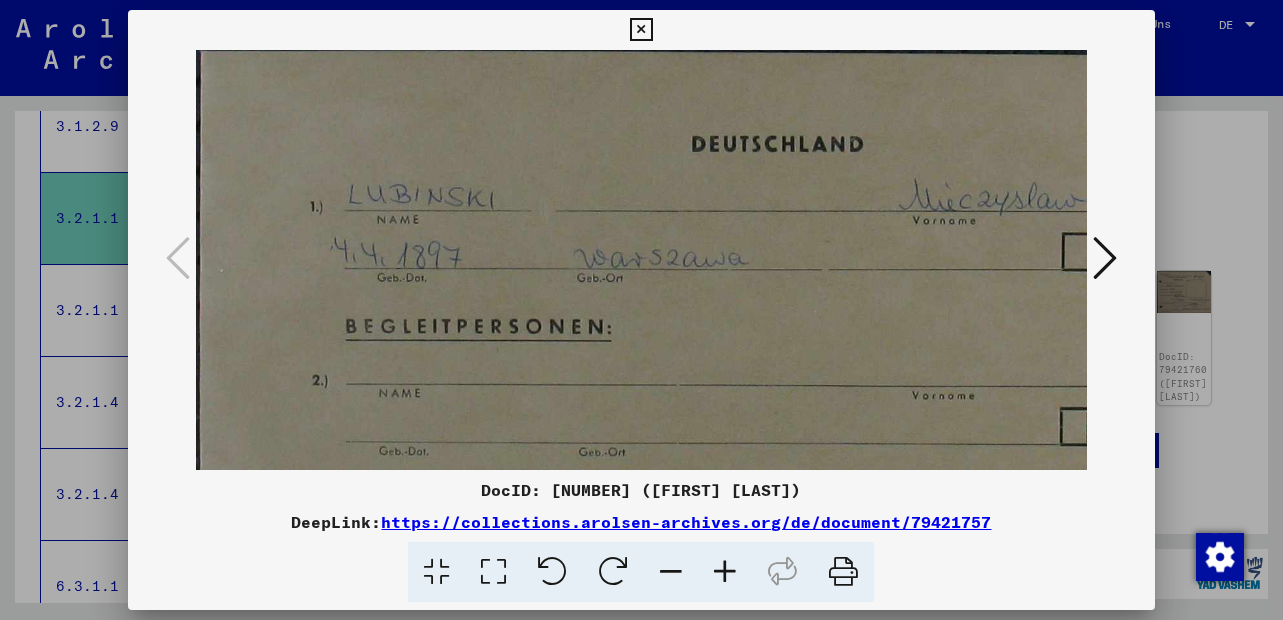 click at bounding box center [725, 572] 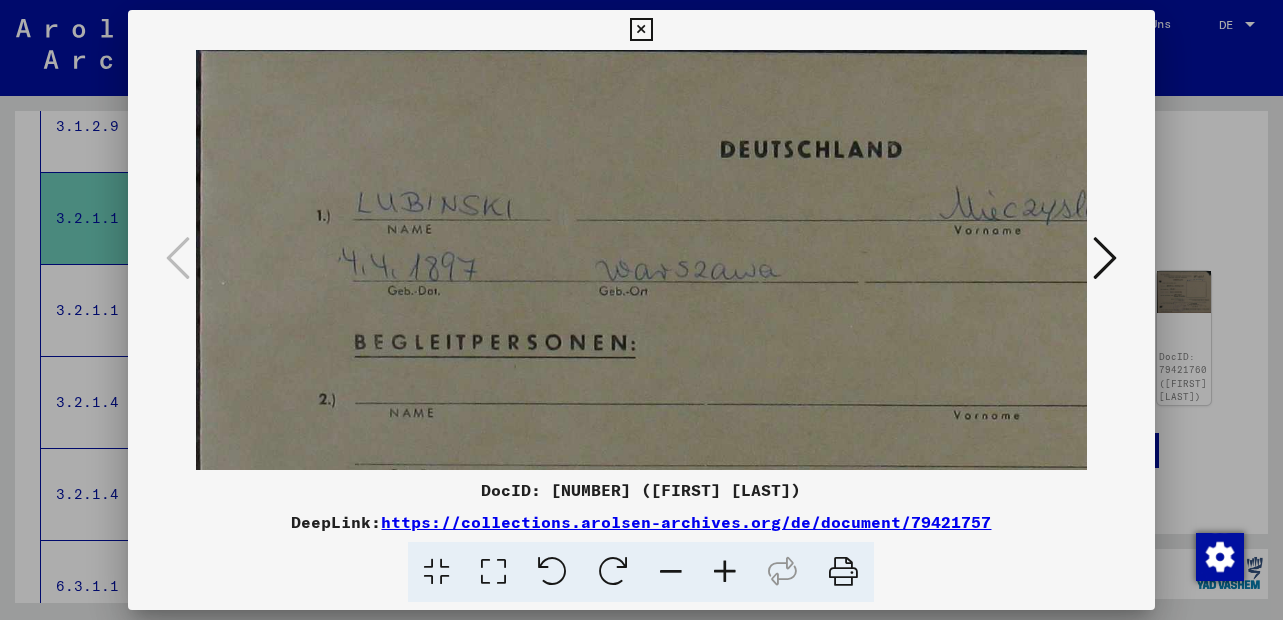 click at bounding box center [725, 572] 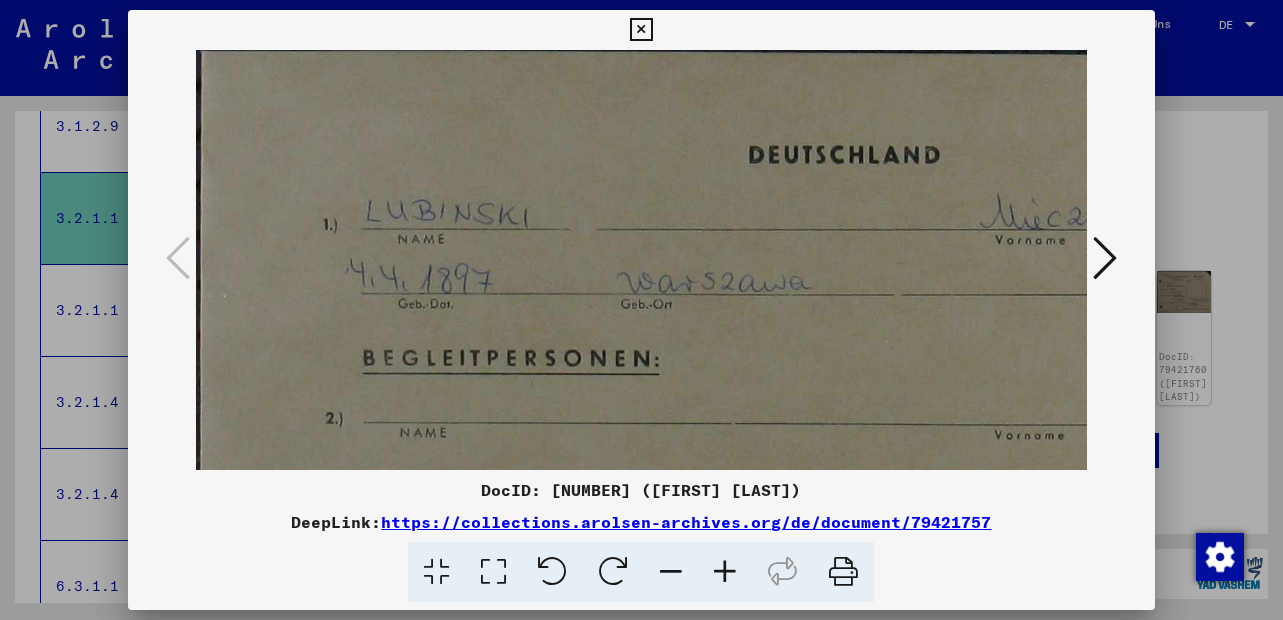 drag, startPoint x: 739, startPoint y: 365, endPoint x: 435, endPoint y: 330, distance: 306.00818 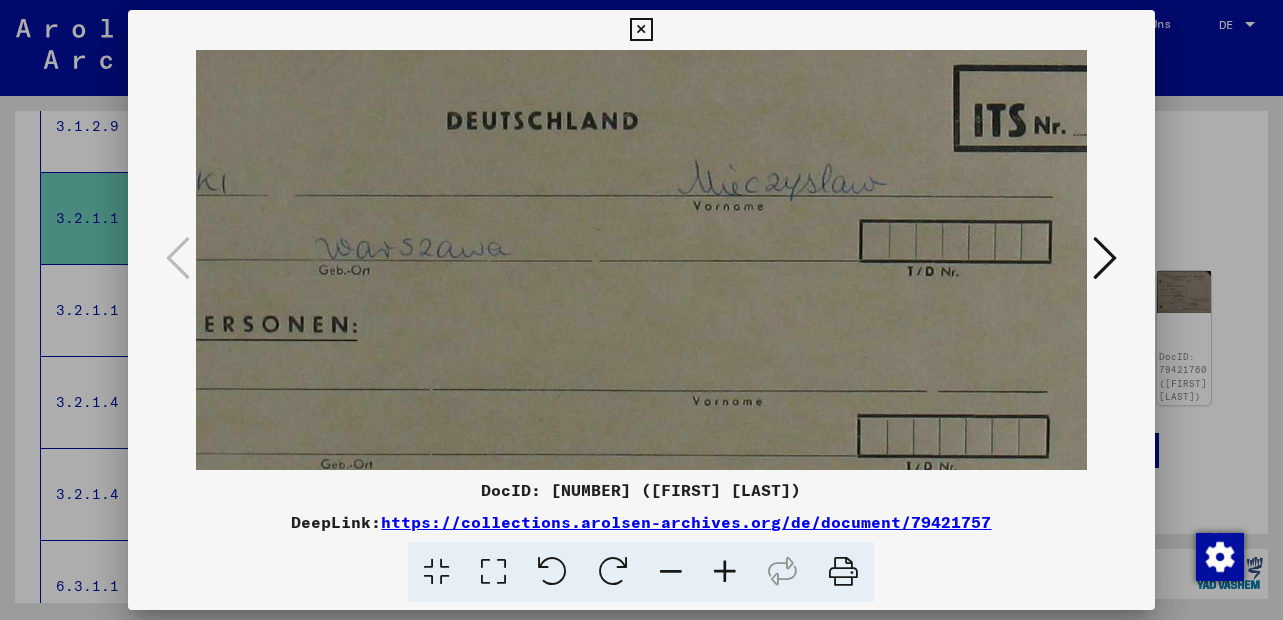 drag, startPoint x: 486, startPoint y: 362, endPoint x: 703, endPoint y: 224, distance: 257.16336 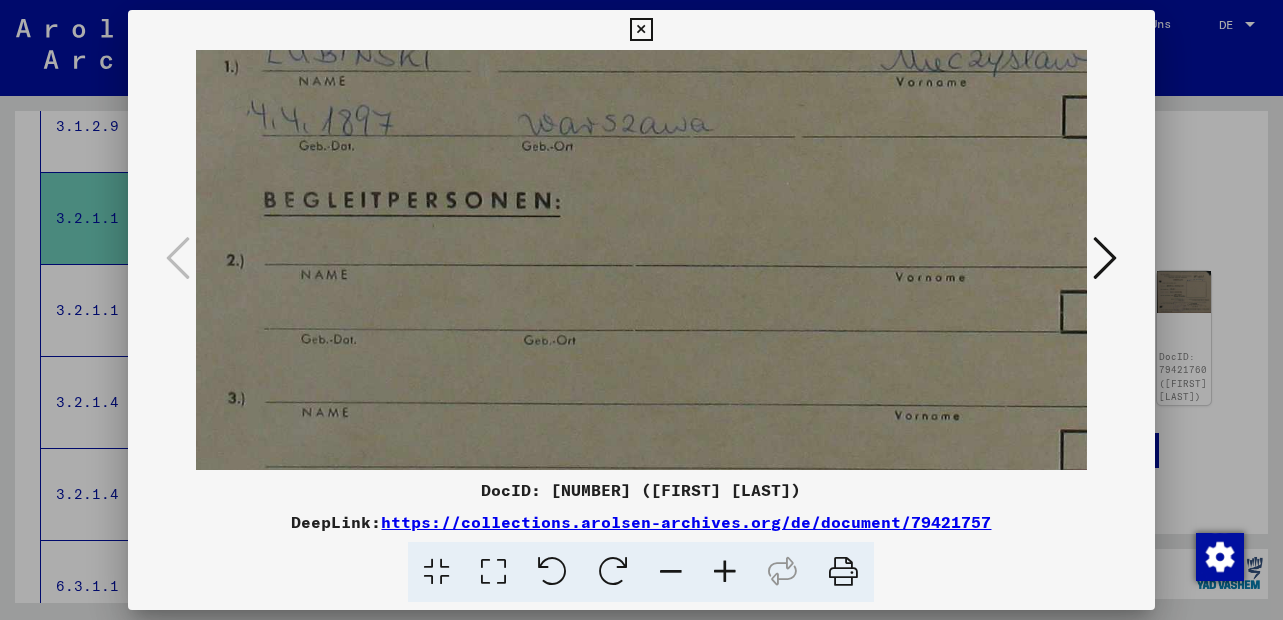 click at bounding box center [1105, 258] 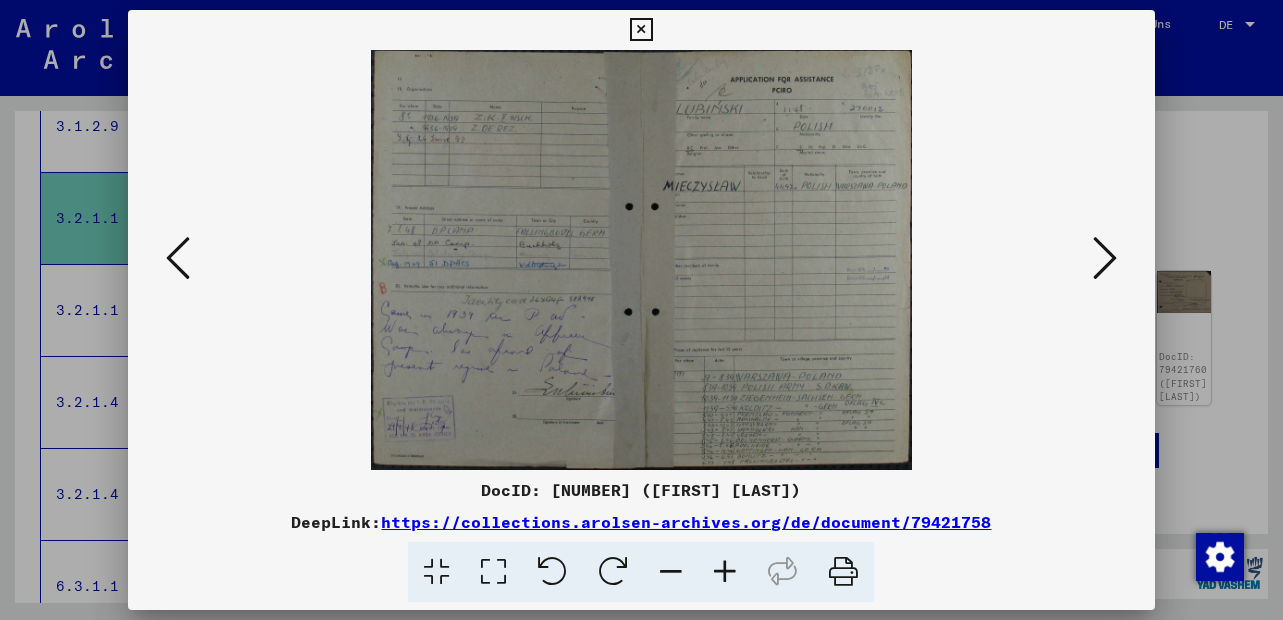 scroll, scrollTop: 0, scrollLeft: 0, axis: both 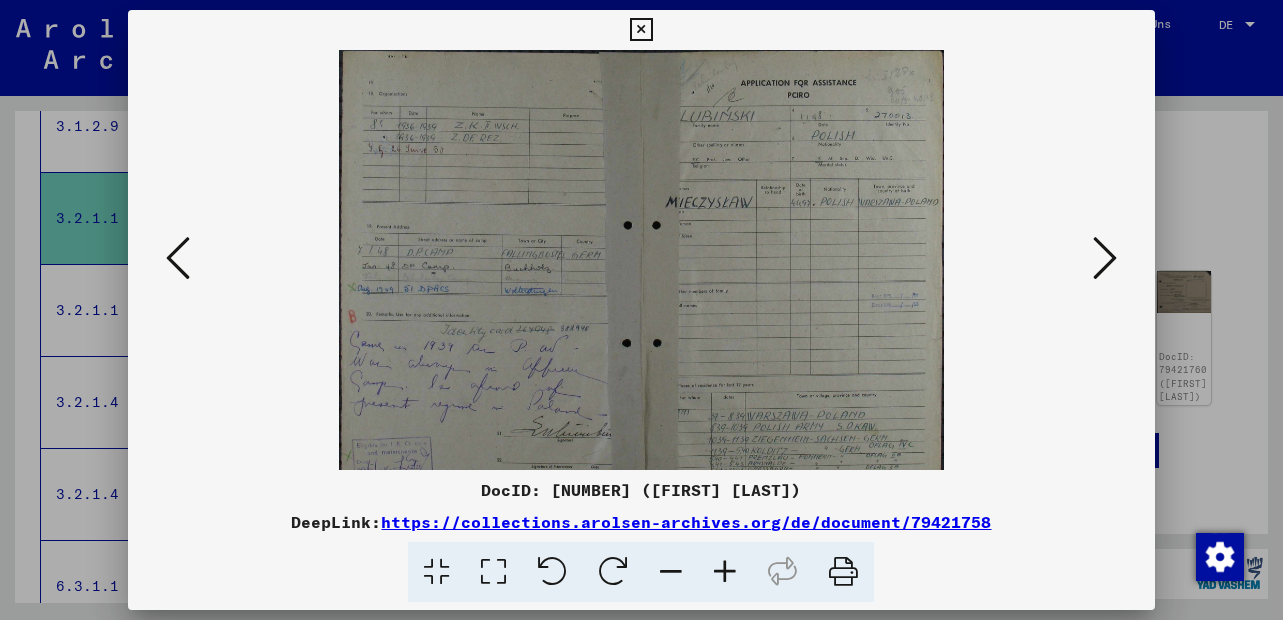 click at bounding box center [725, 572] 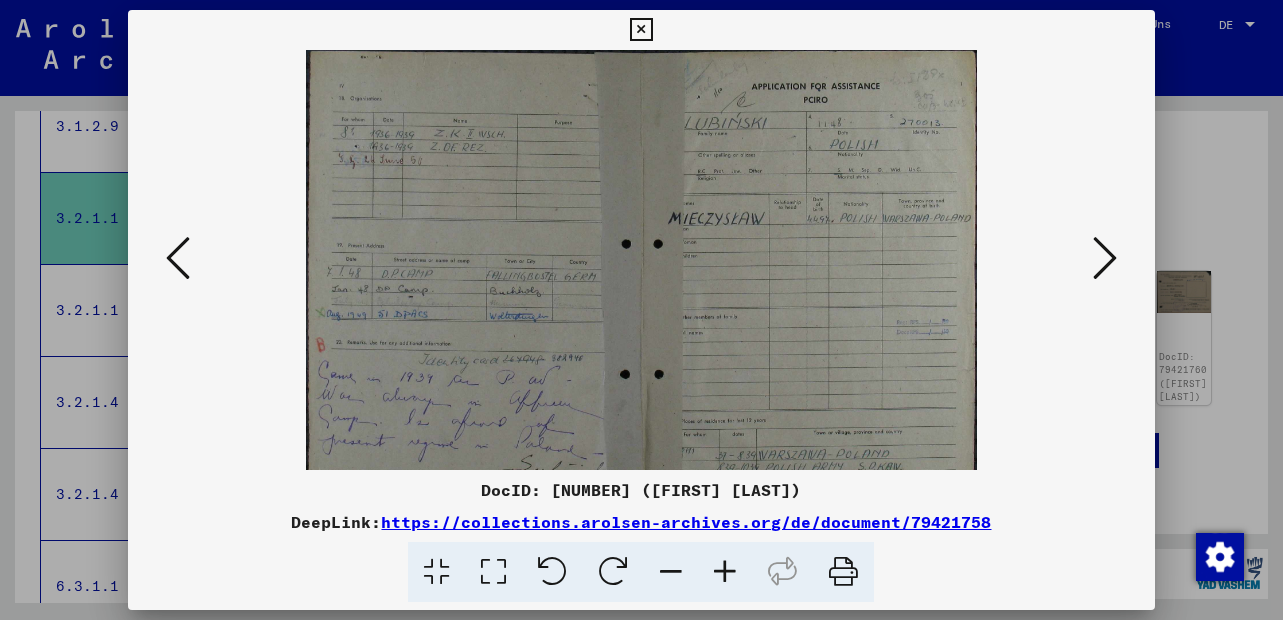 click at bounding box center (725, 572) 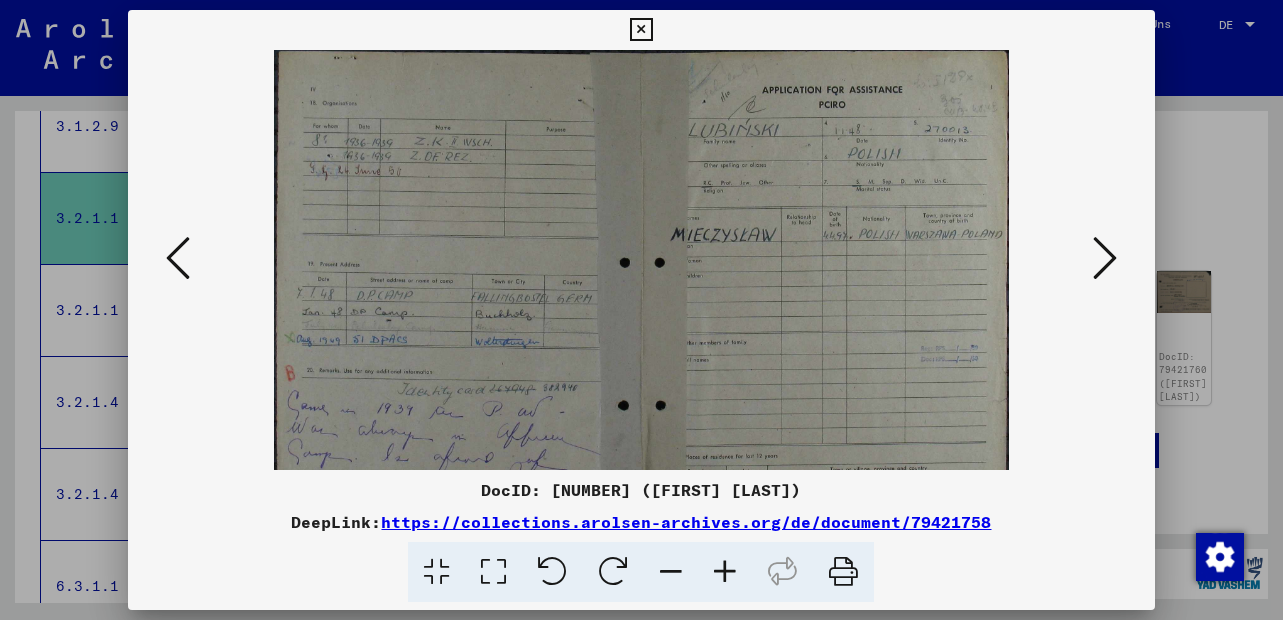 click at bounding box center (725, 572) 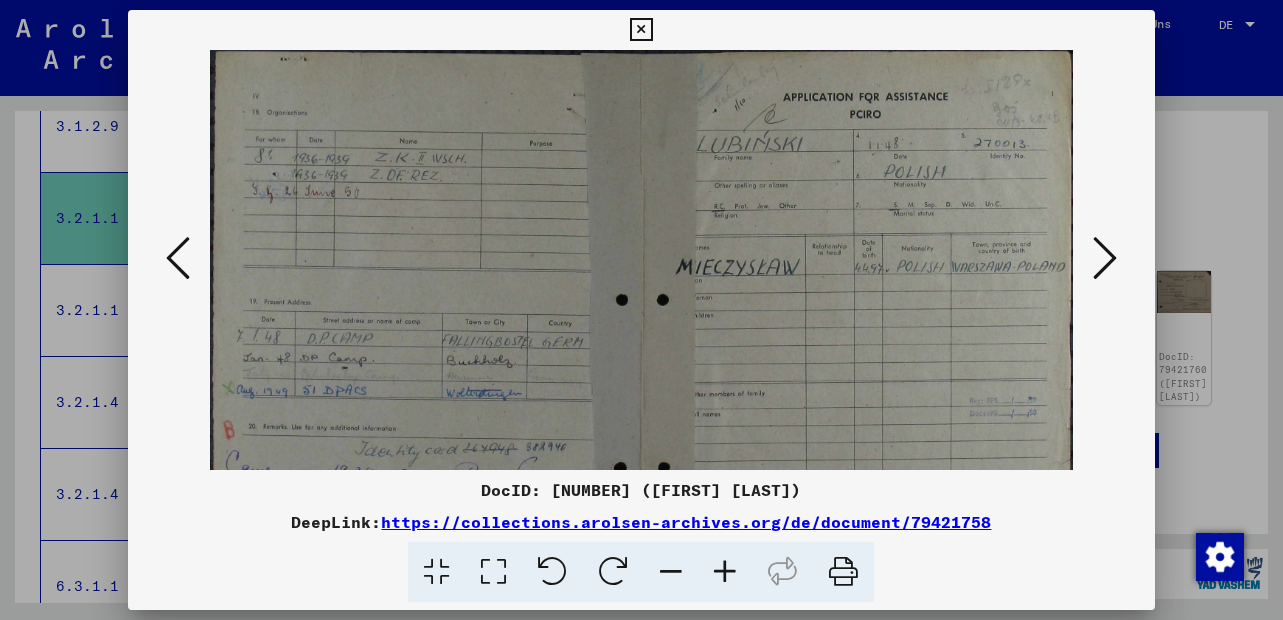 click at bounding box center (725, 572) 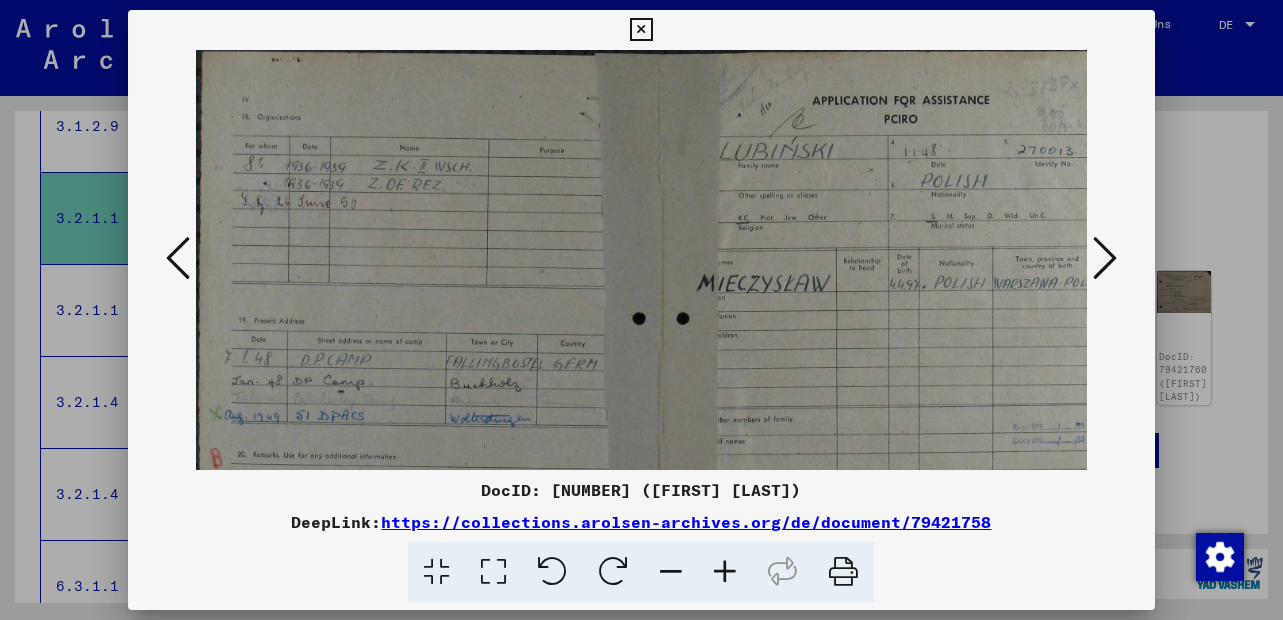 click at bounding box center (725, 572) 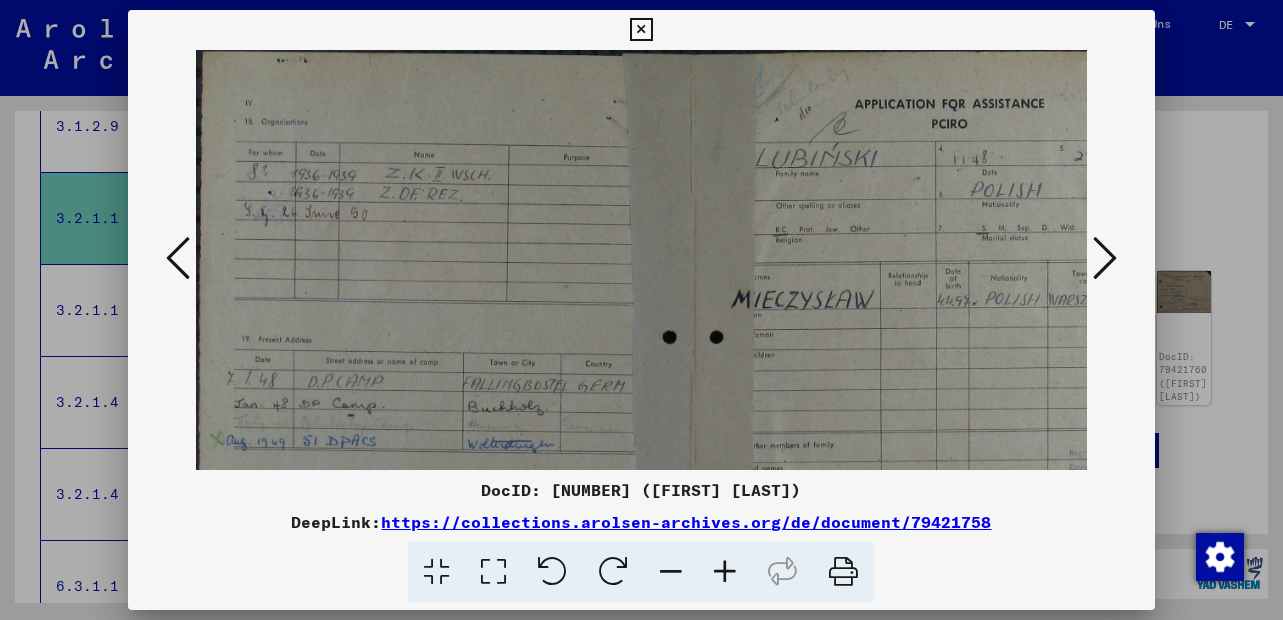 click at bounding box center [725, 572] 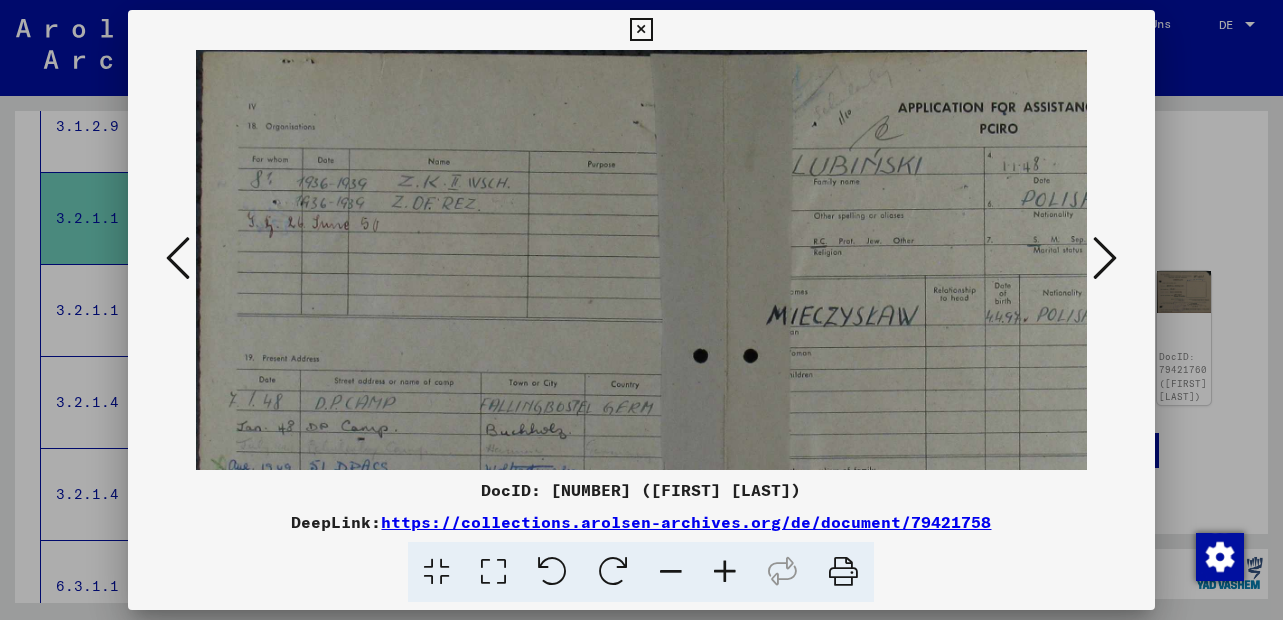 click at bounding box center [725, 572] 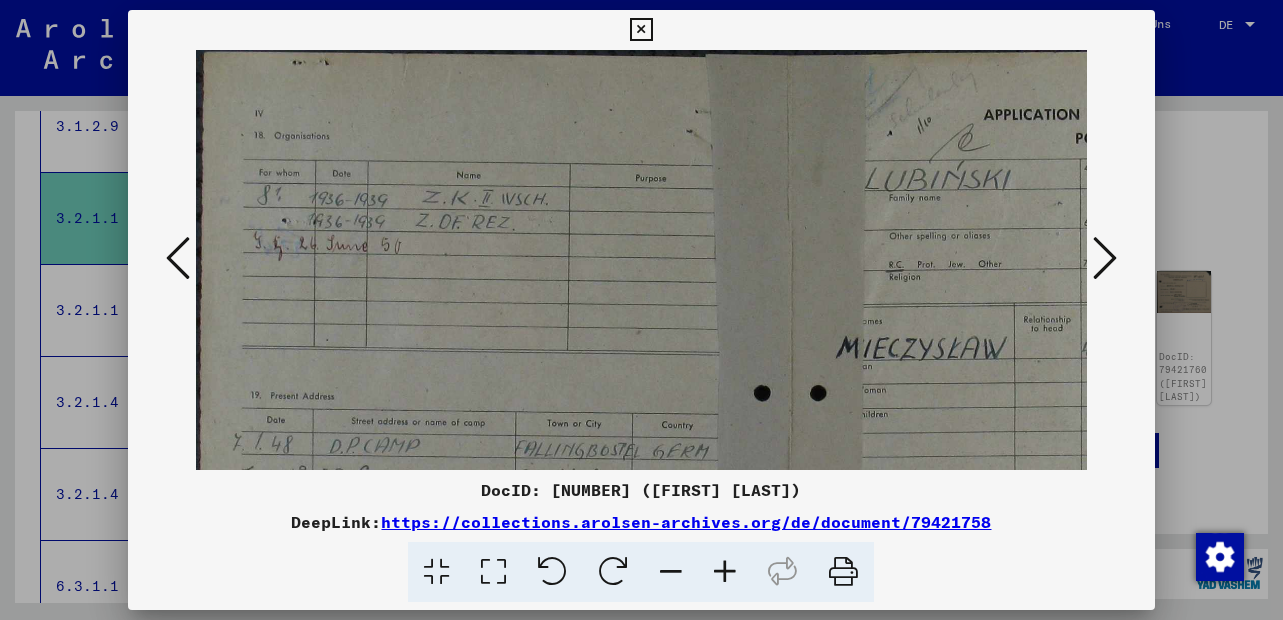 click at bounding box center (725, 572) 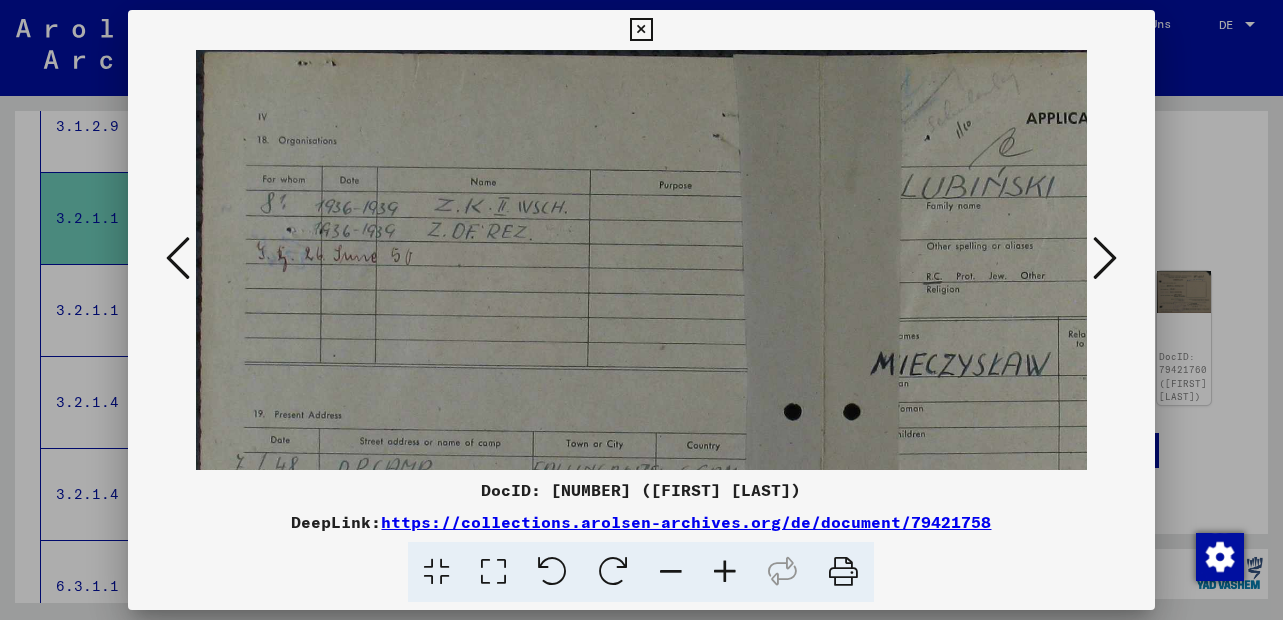 click at bounding box center (725, 572) 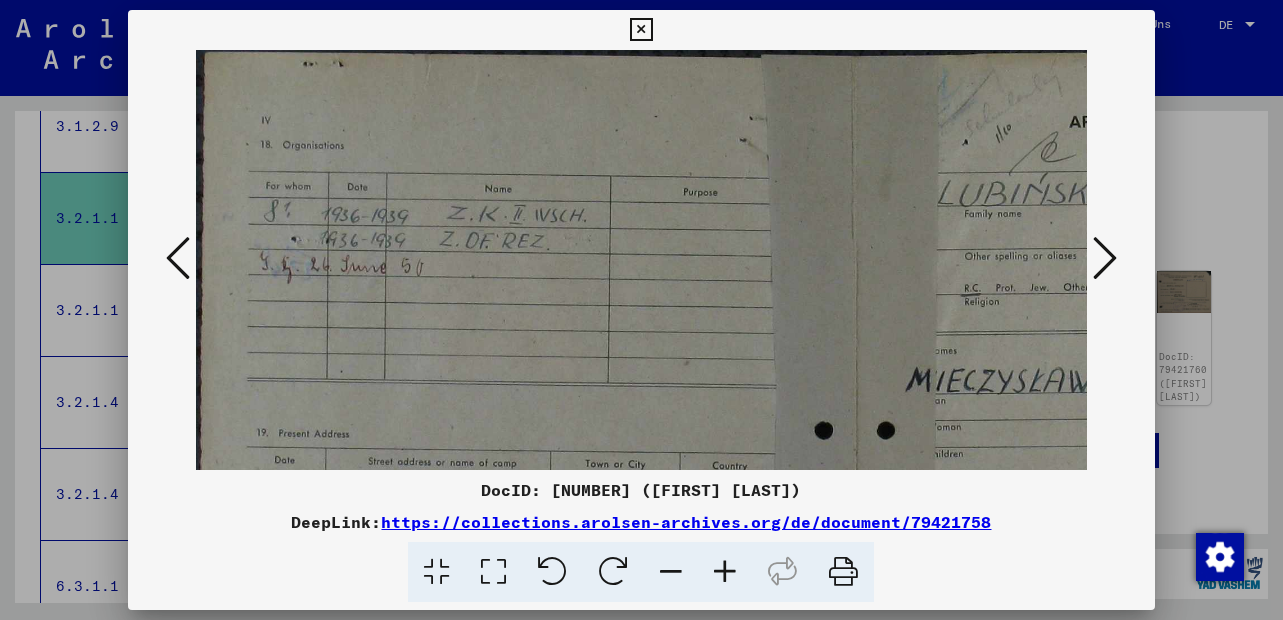 click at bounding box center (725, 572) 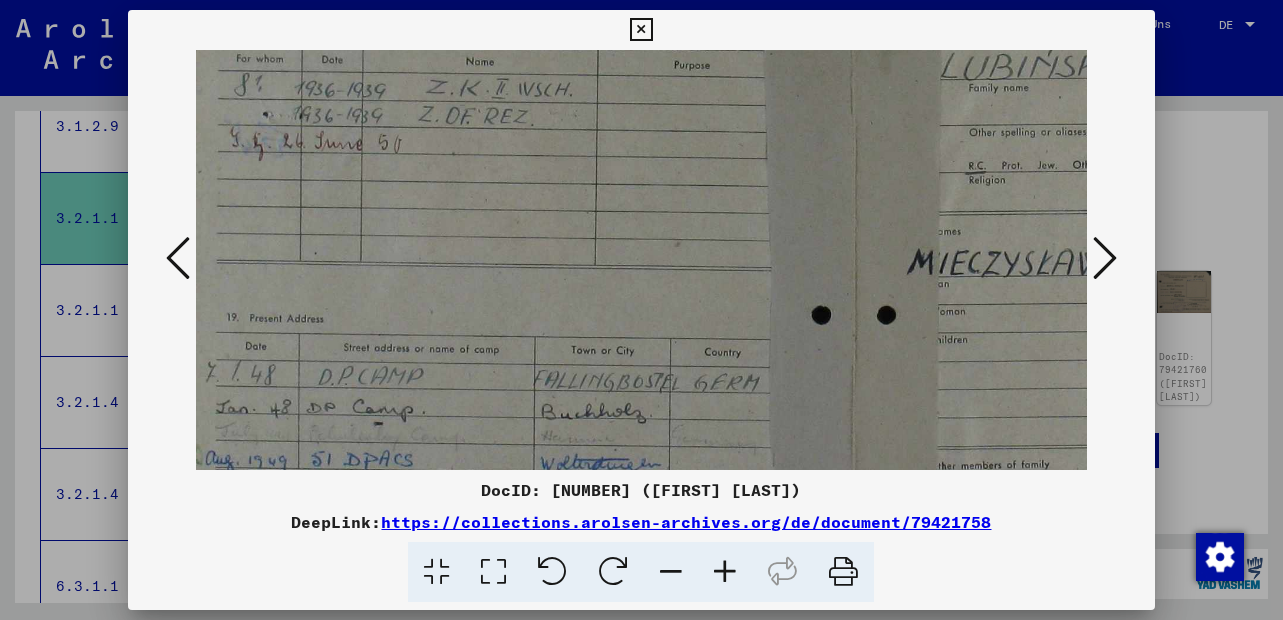 drag, startPoint x: 643, startPoint y: 335, endPoint x: 604, endPoint y: 129, distance: 209.65924 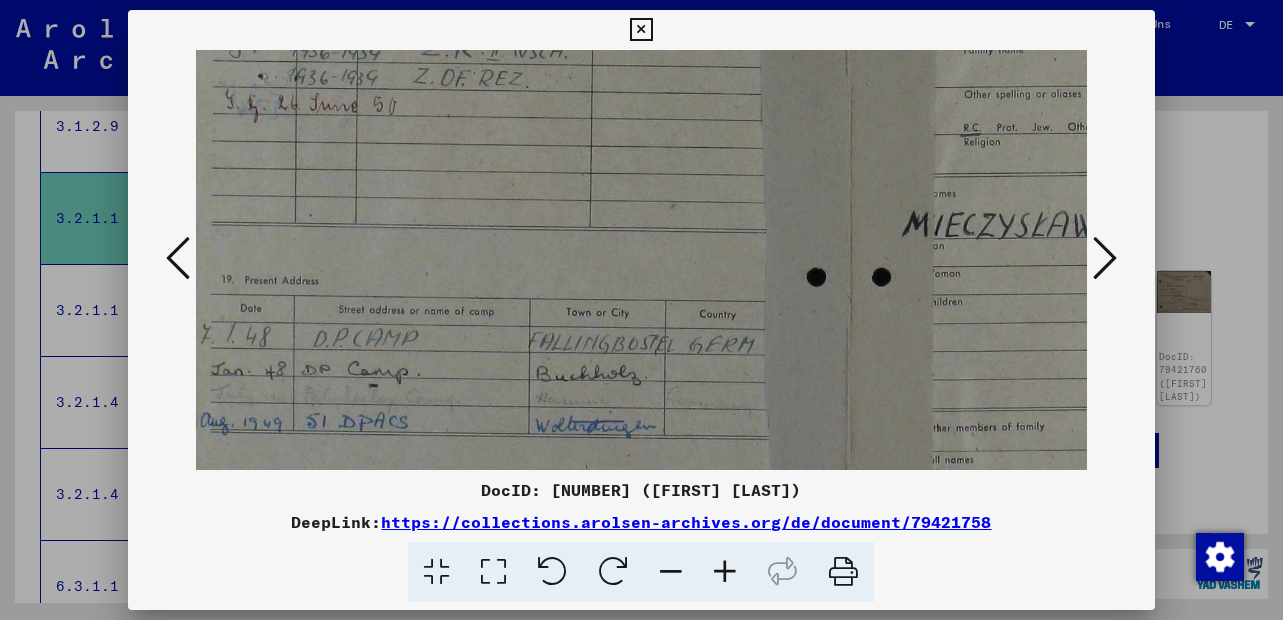 drag, startPoint x: 577, startPoint y: 314, endPoint x: 592, endPoint y: 125, distance: 189.5943 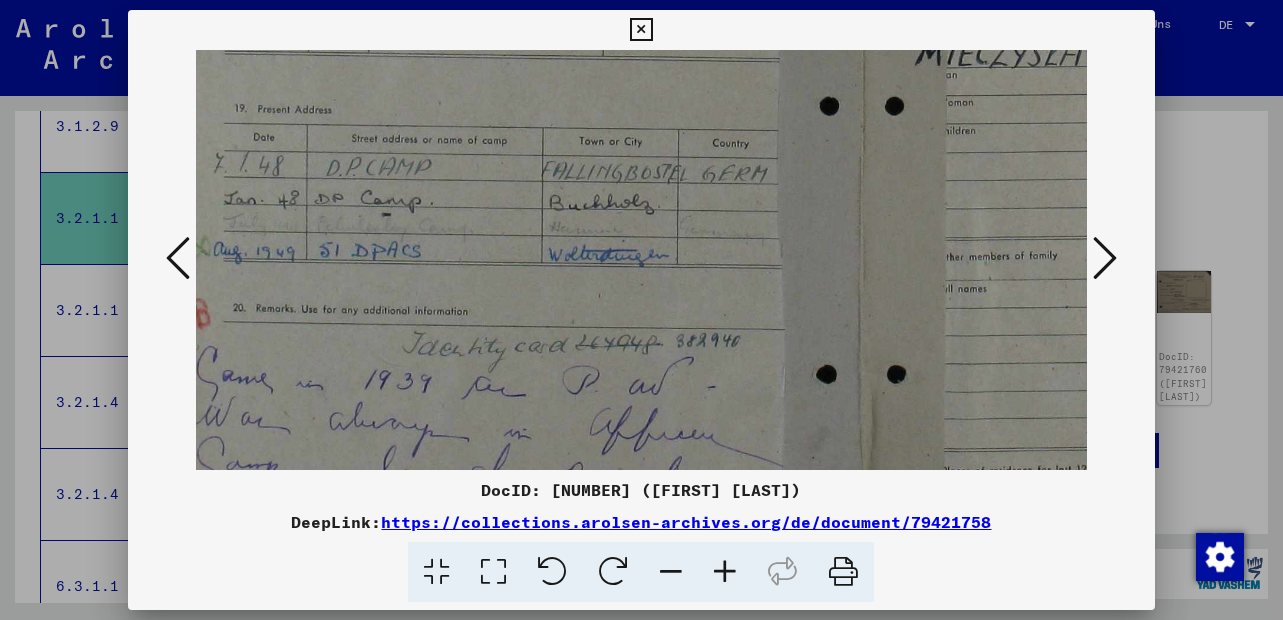click at bounding box center [1105, 258] 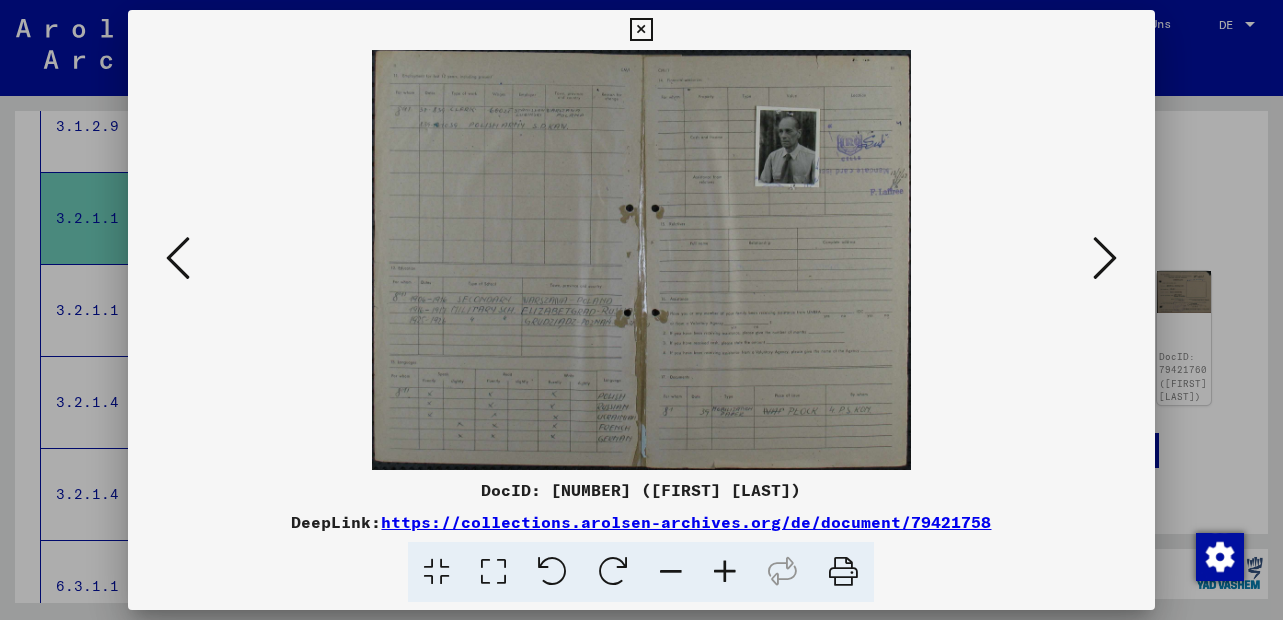 scroll, scrollTop: 0, scrollLeft: 0, axis: both 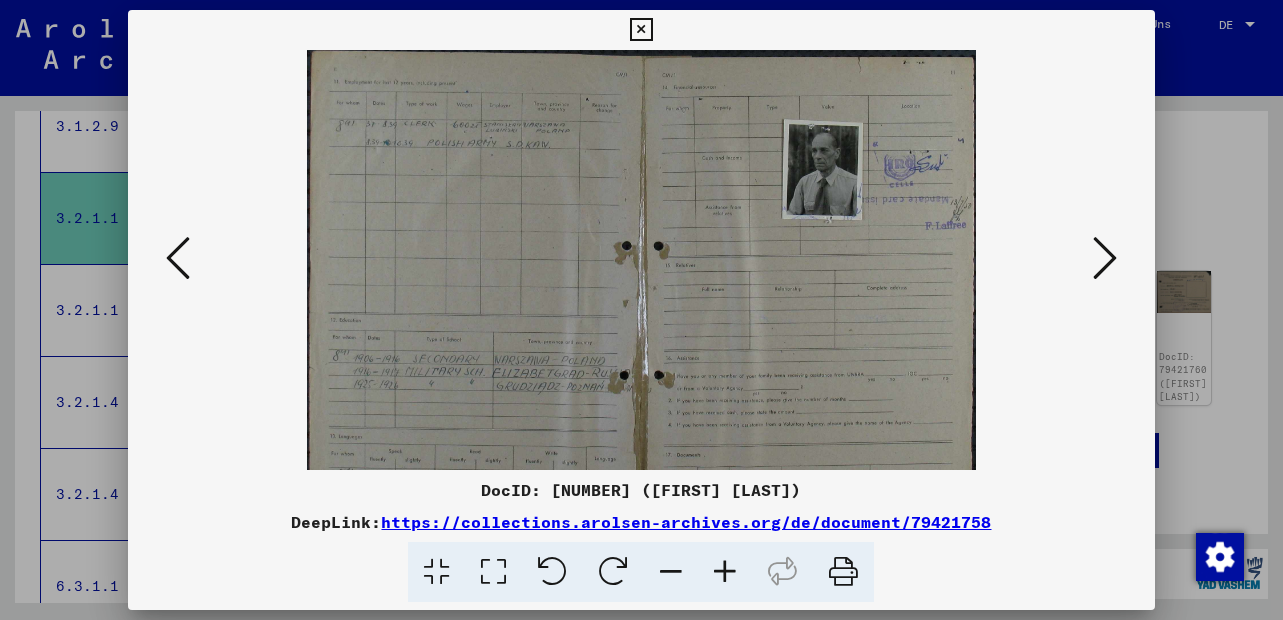 click at bounding box center [725, 572] 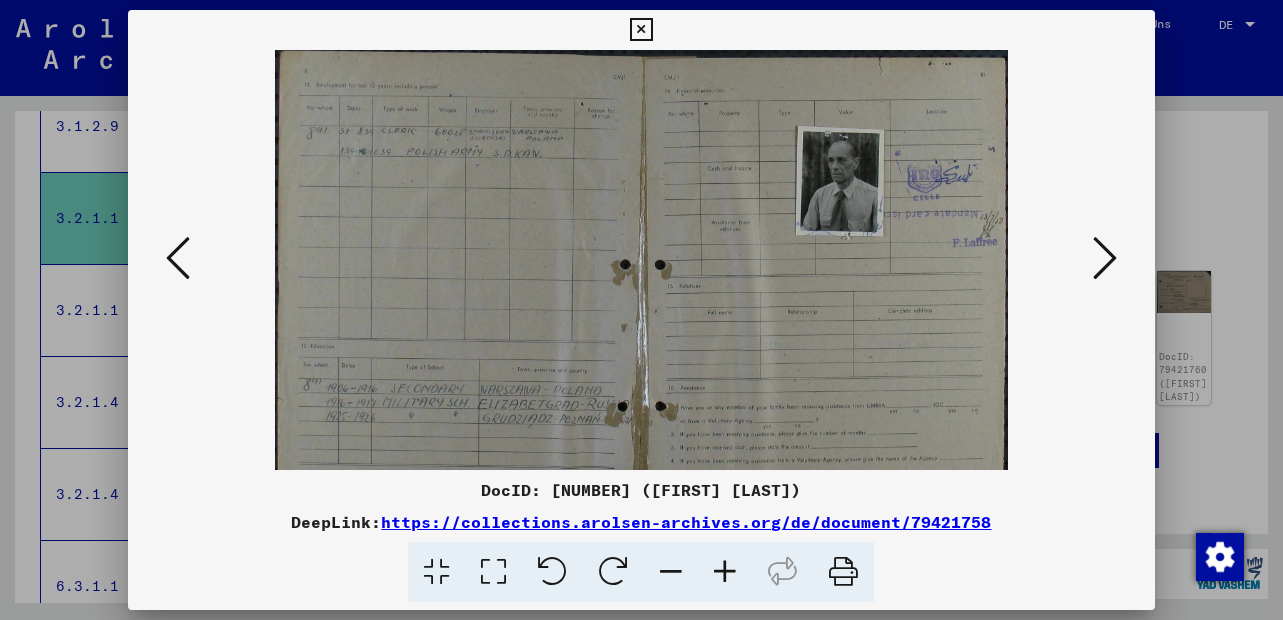 click at bounding box center [725, 572] 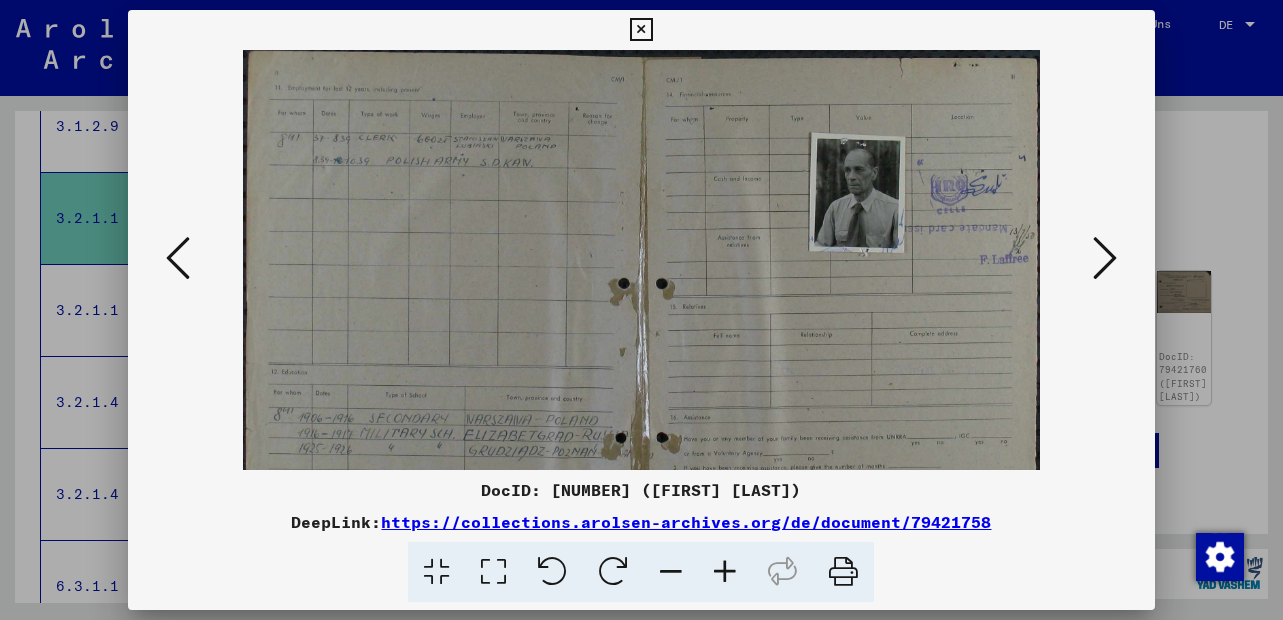 click at bounding box center (725, 572) 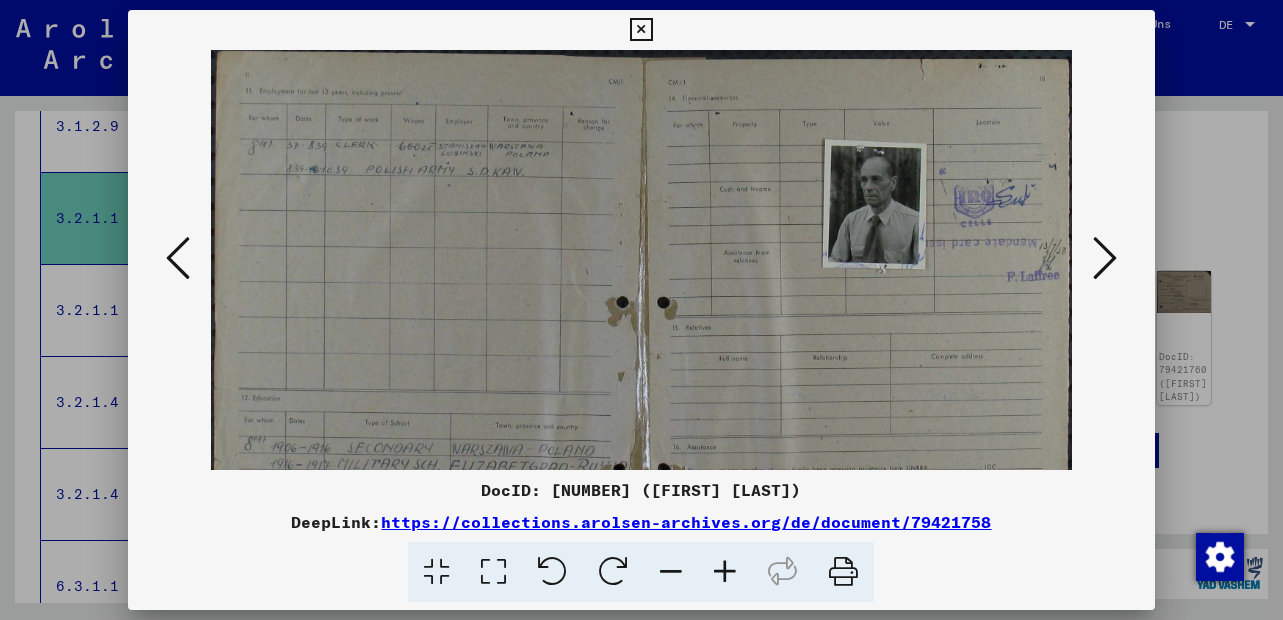 click at bounding box center [725, 572] 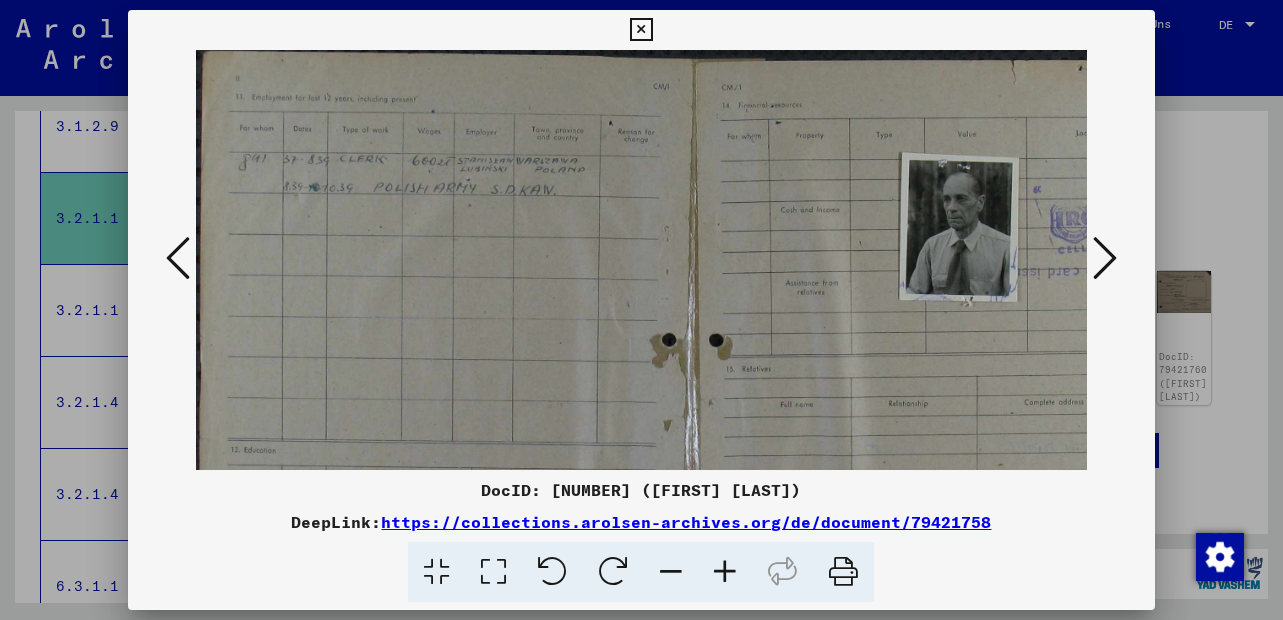 click at bounding box center (725, 572) 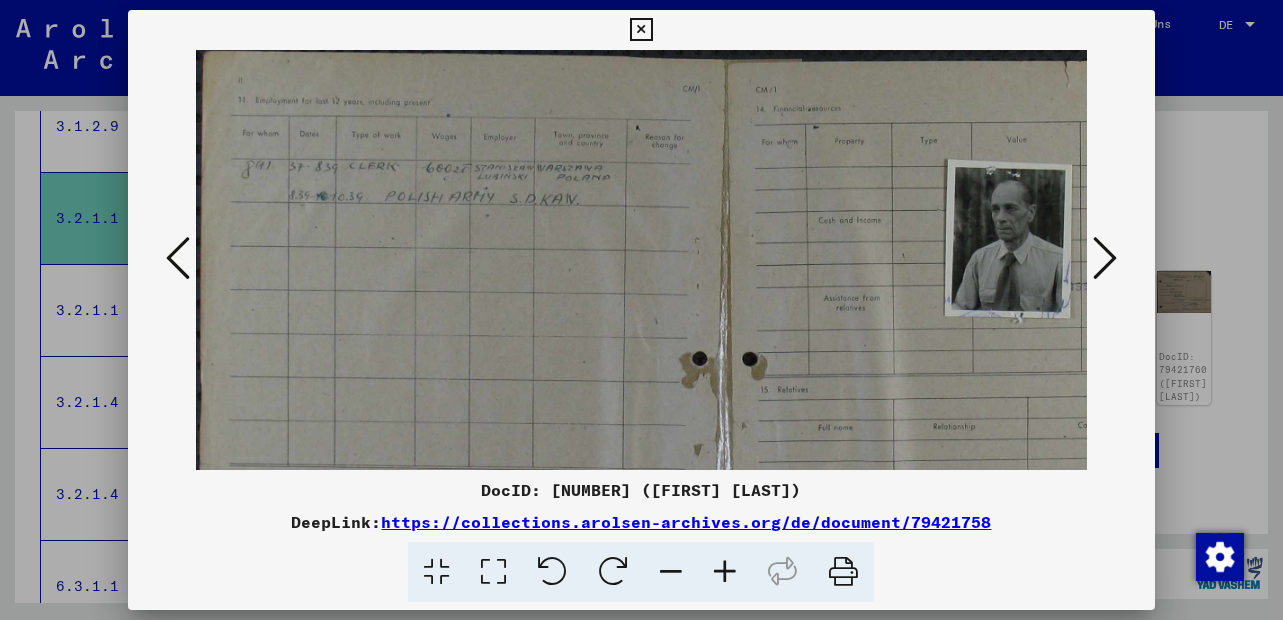 click at bounding box center (725, 572) 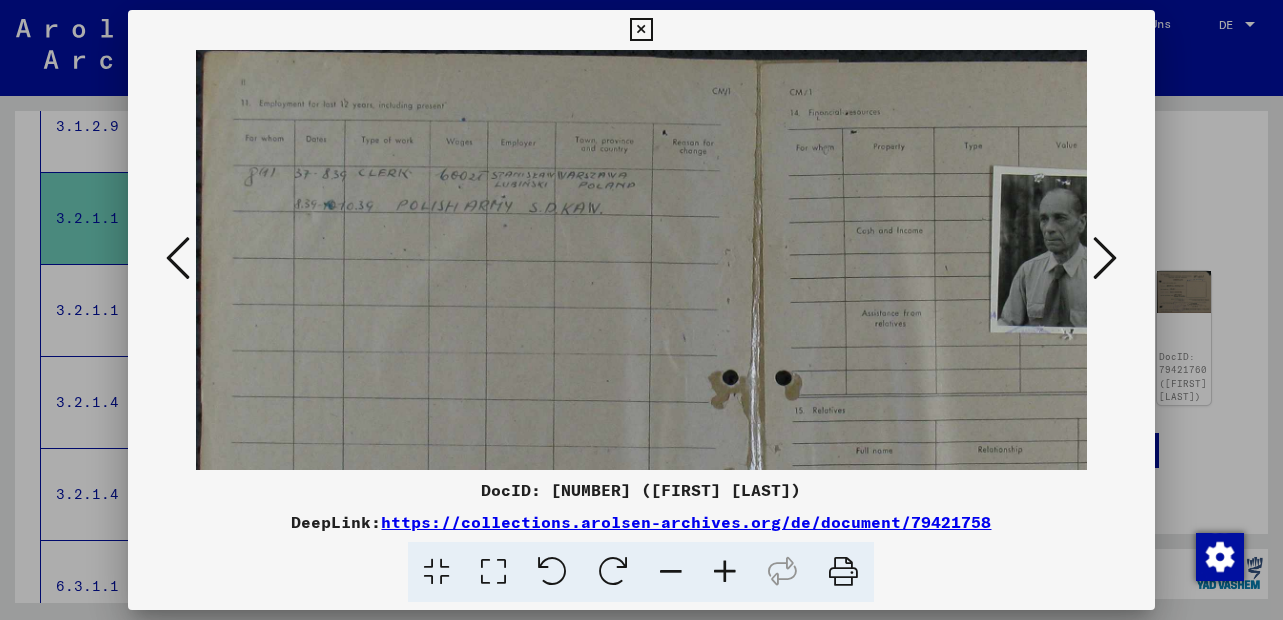 click at bounding box center (725, 572) 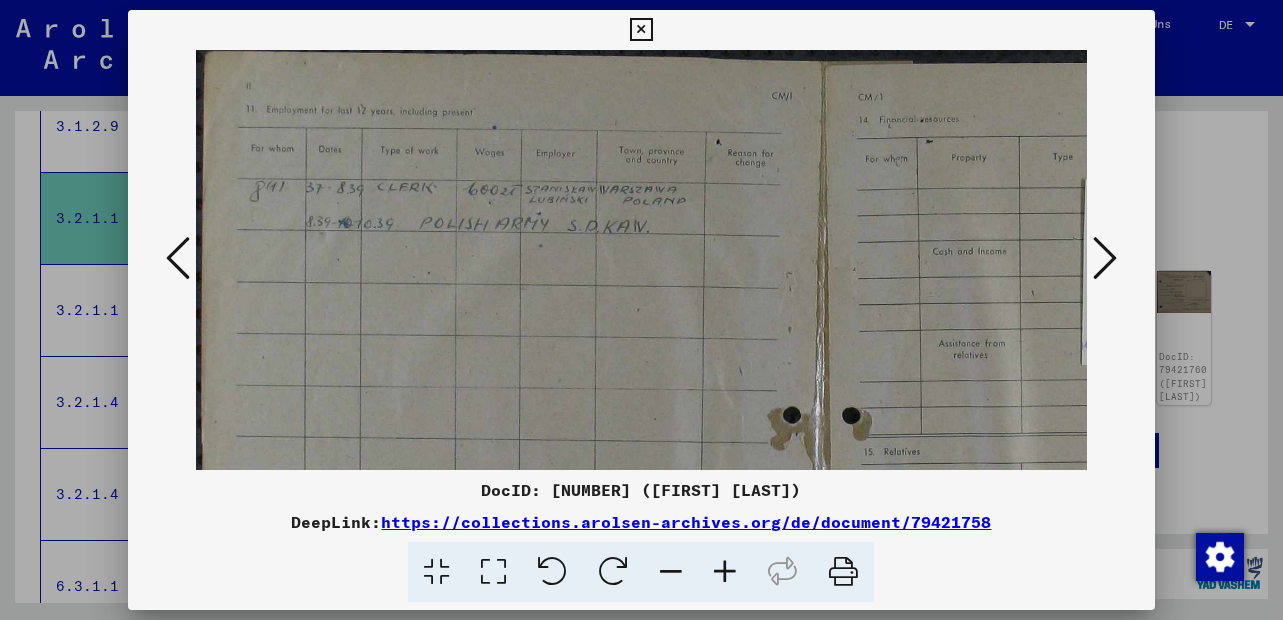 click at bounding box center [725, 572] 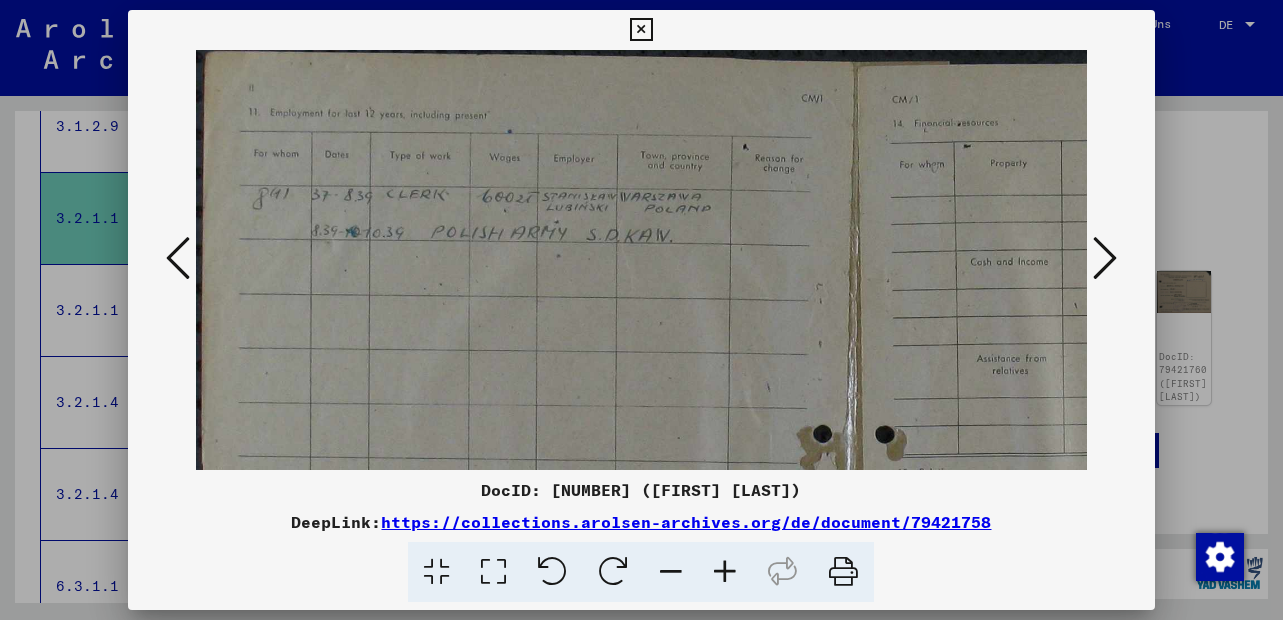 click at bounding box center [725, 572] 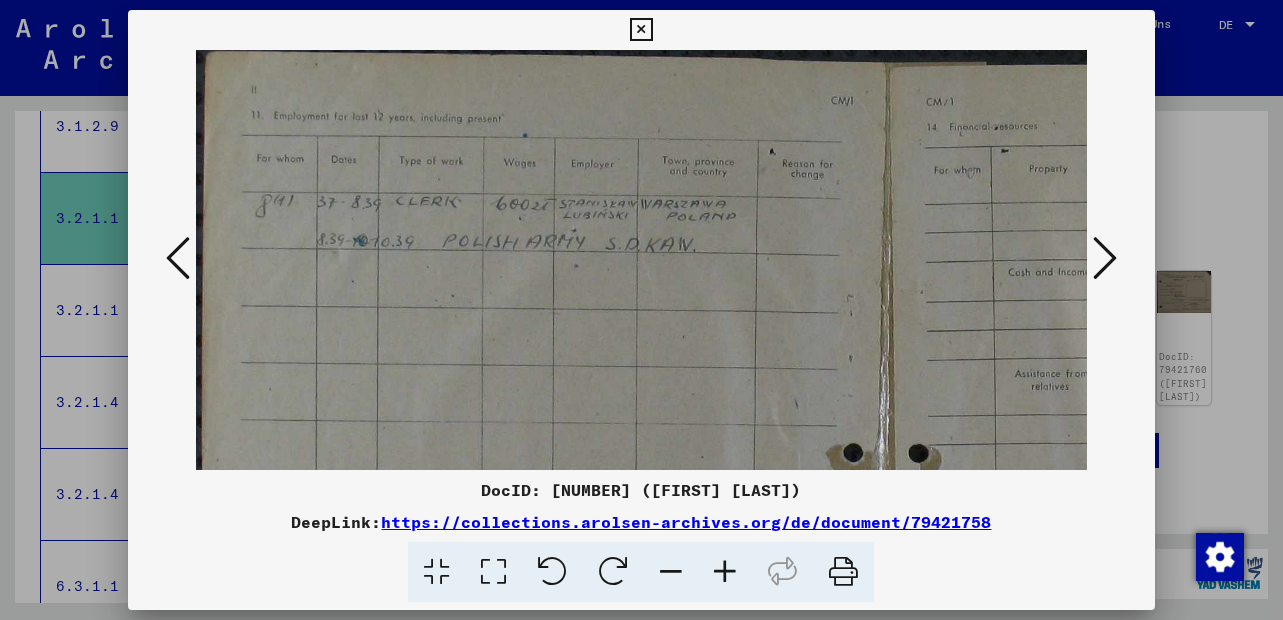 click at bounding box center [725, 572] 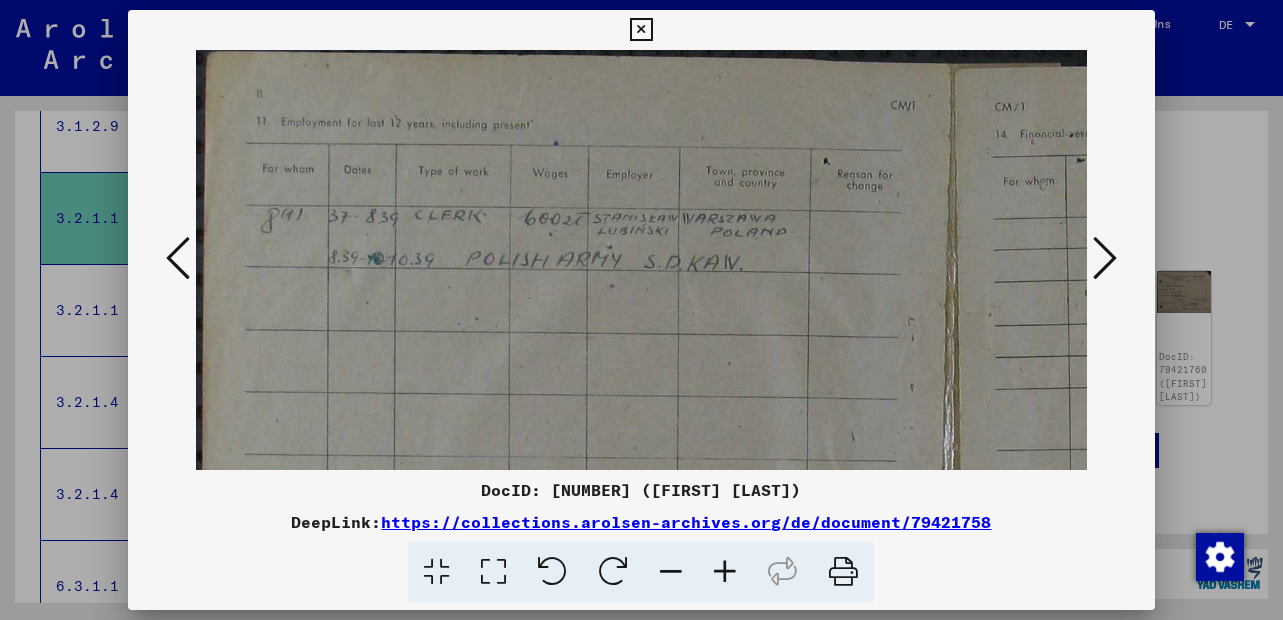 click at bounding box center (725, 572) 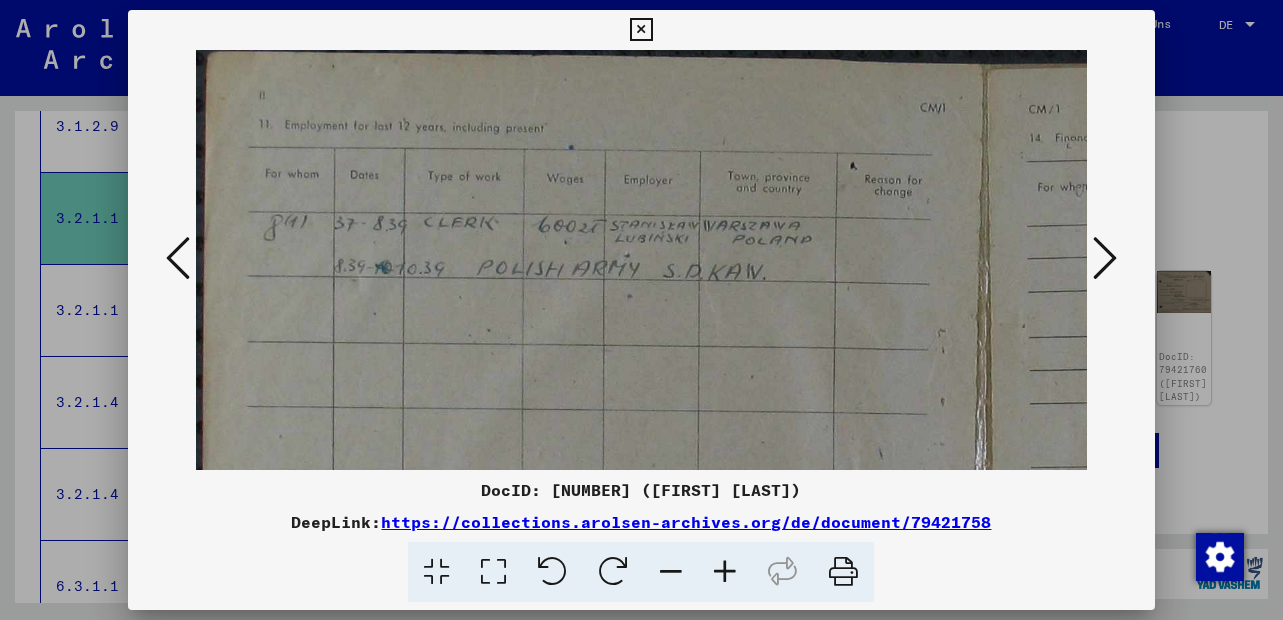 click at bounding box center [725, 572] 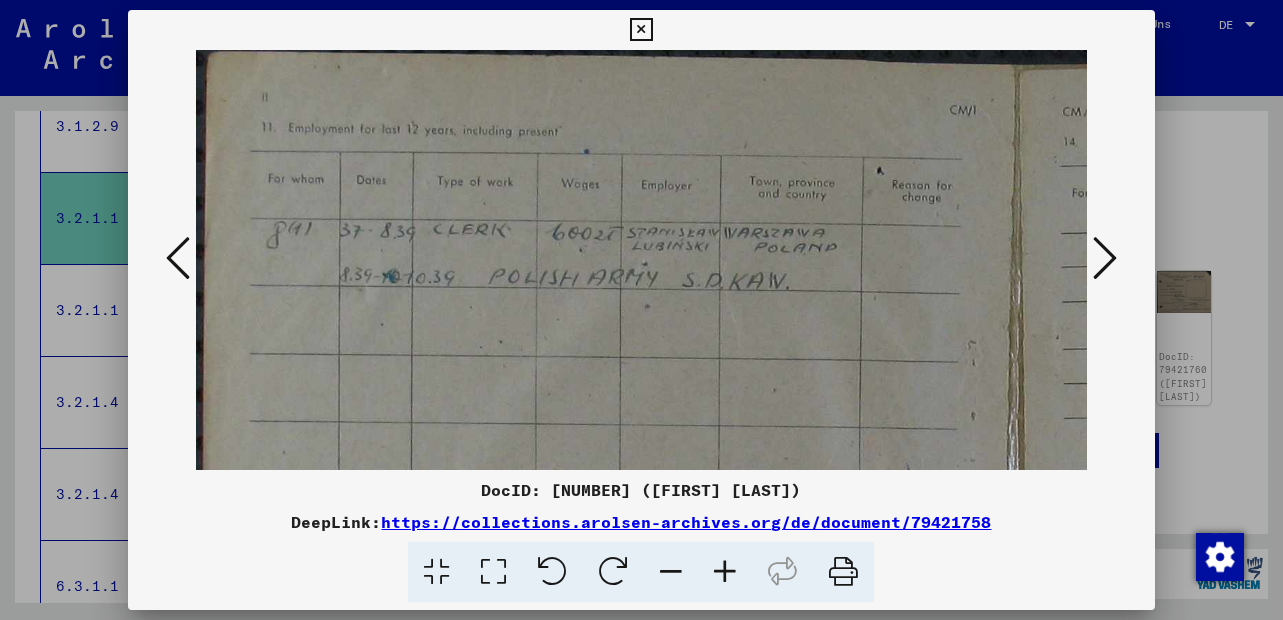click at bounding box center [725, 572] 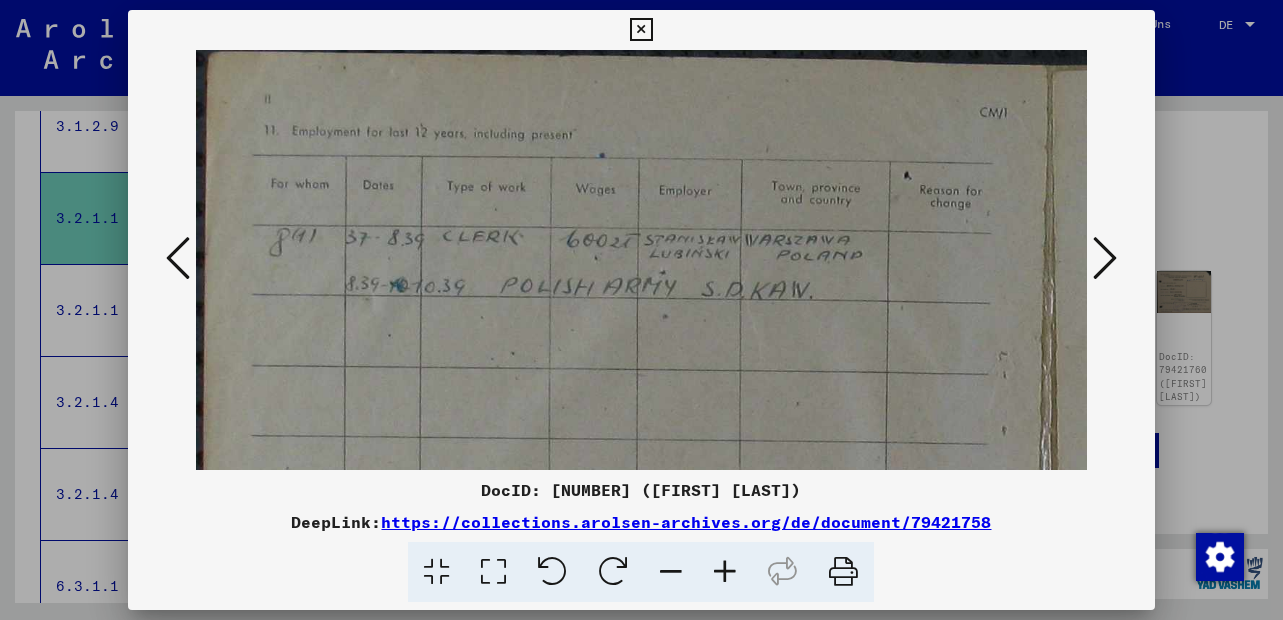 click at bounding box center (725, 572) 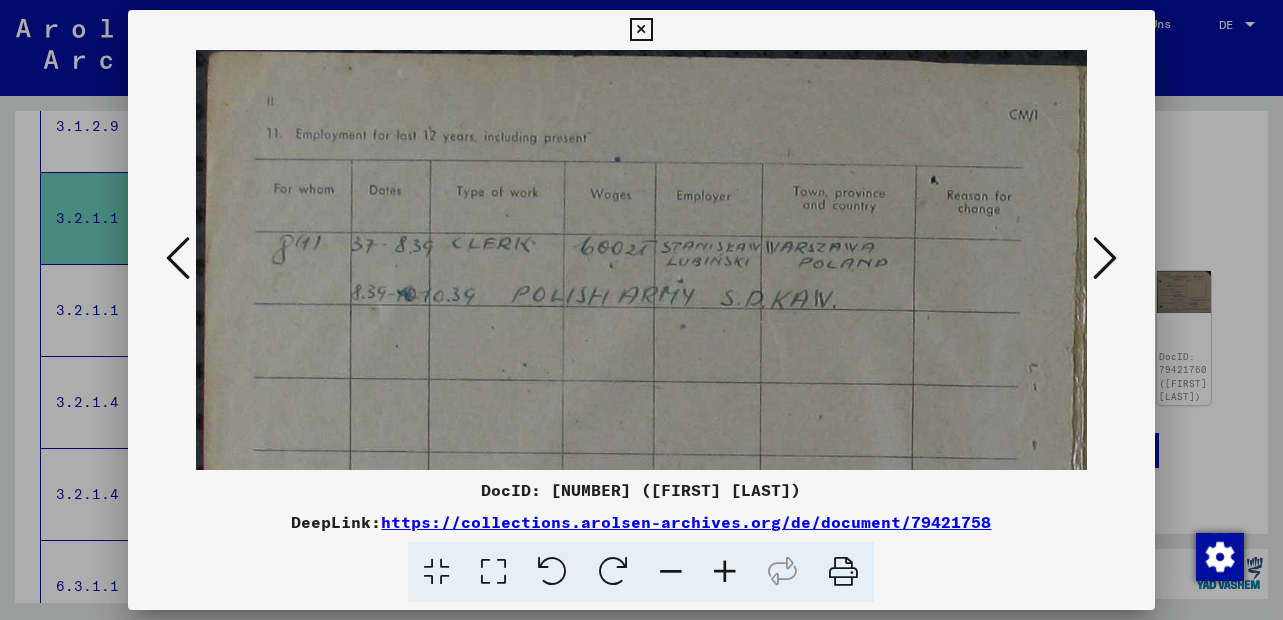 drag, startPoint x: 621, startPoint y: 380, endPoint x: 358, endPoint y: 109, distance: 377.6374 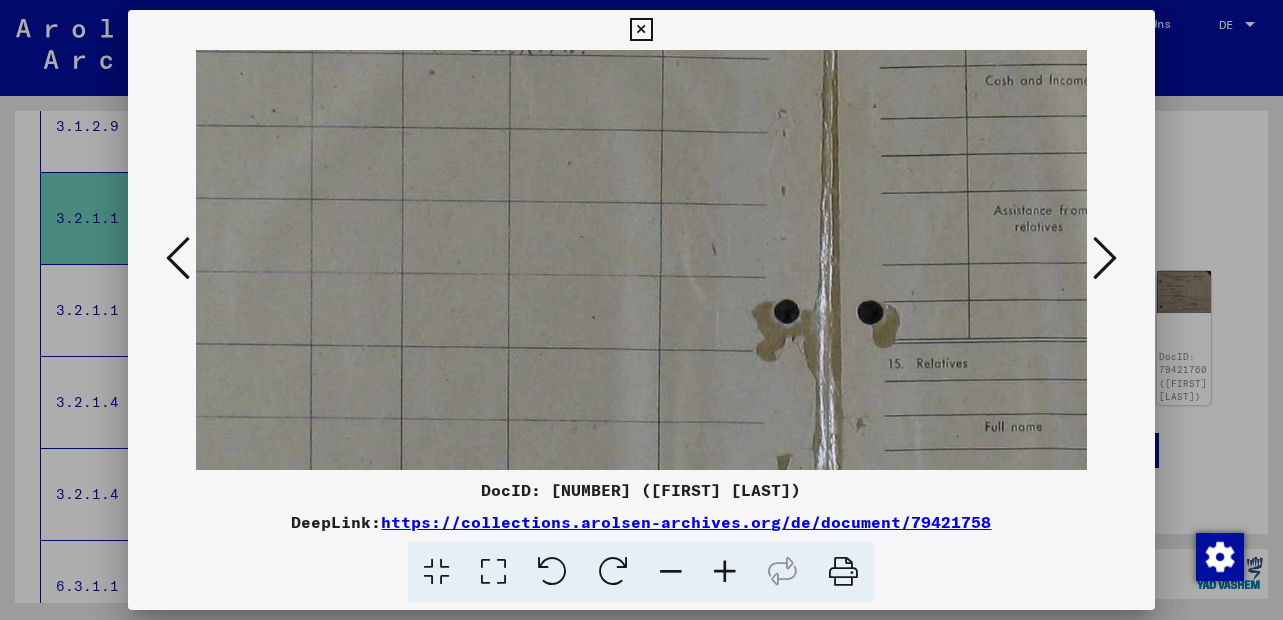 click at bounding box center [1105, 258] 